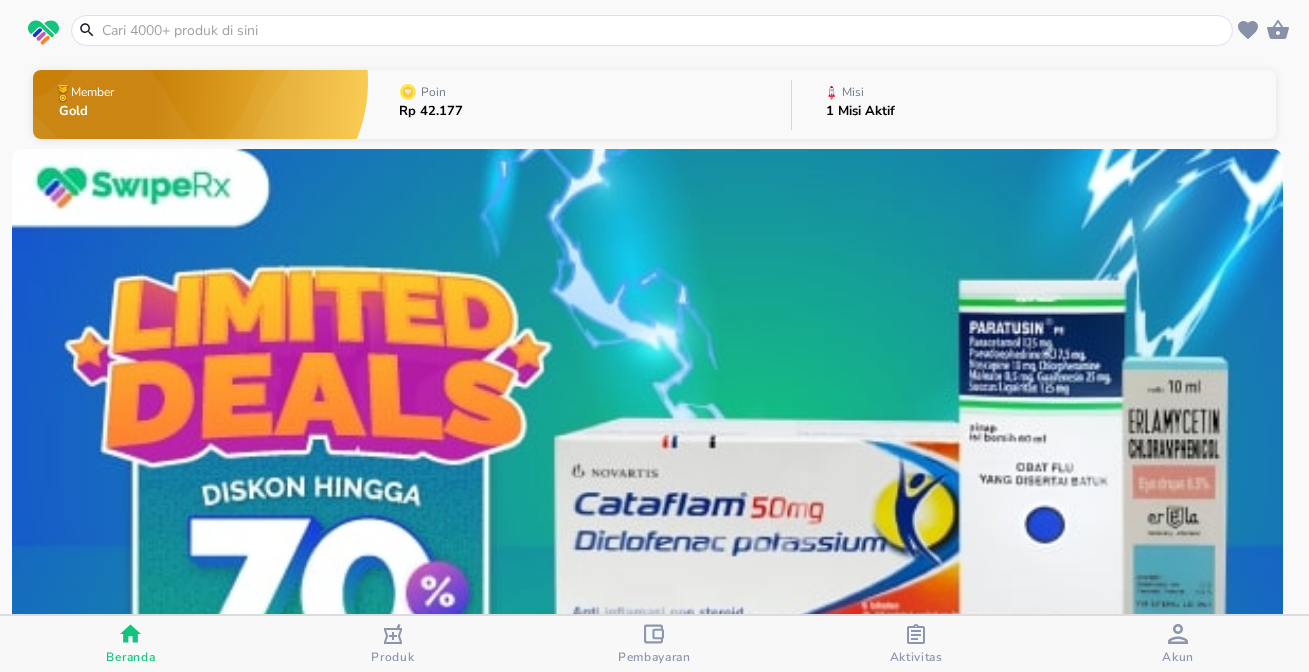 scroll, scrollTop: 0, scrollLeft: 0, axis: both 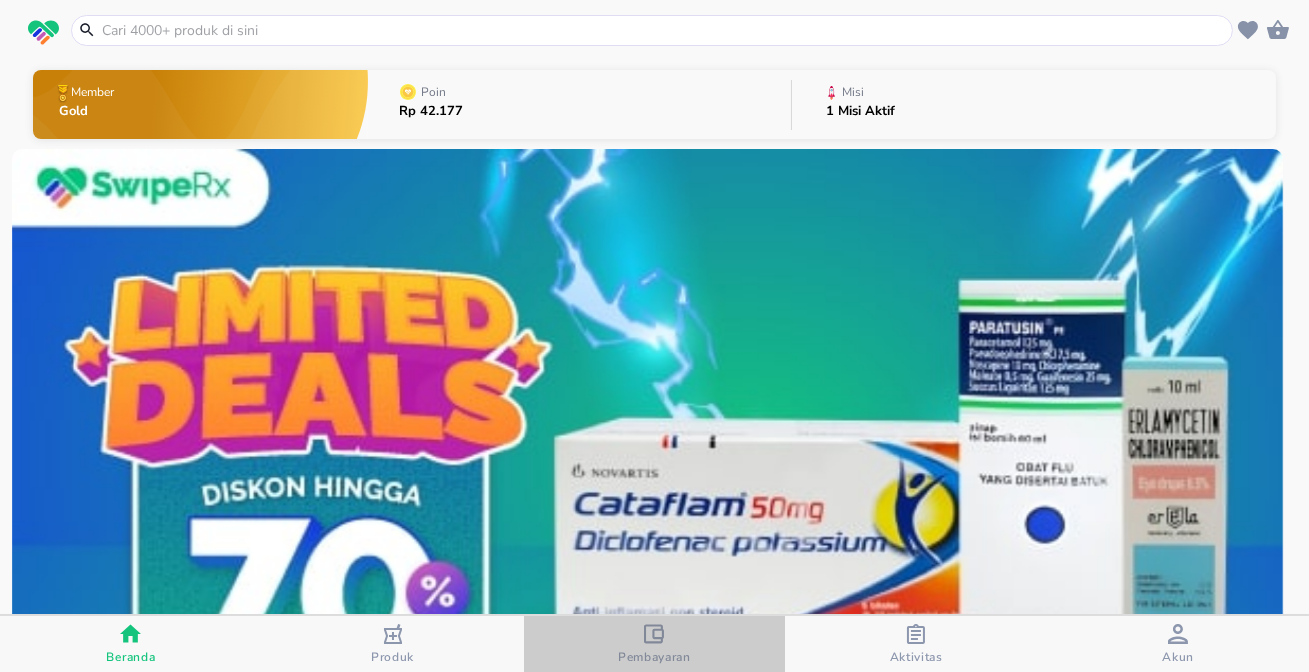 click on "Pembayaran" at bounding box center [654, 657] 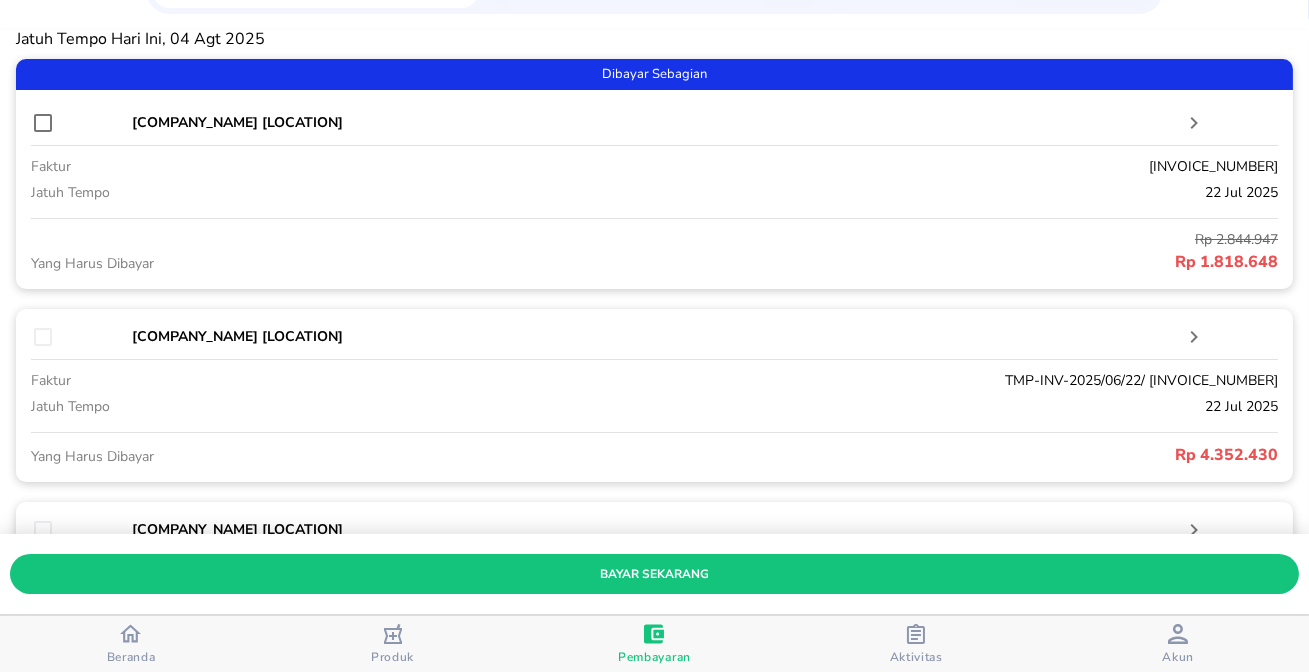 scroll, scrollTop: 363, scrollLeft: 0, axis: vertical 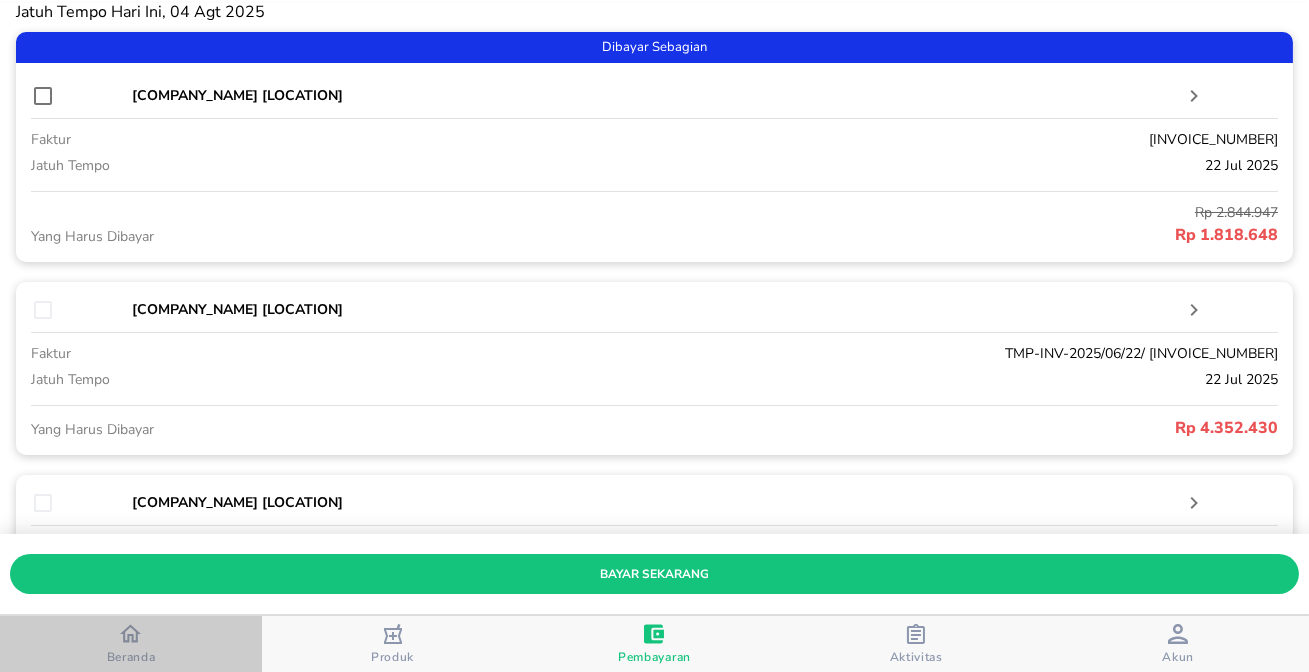 click on "Beranda" at bounding box center [131, 644] 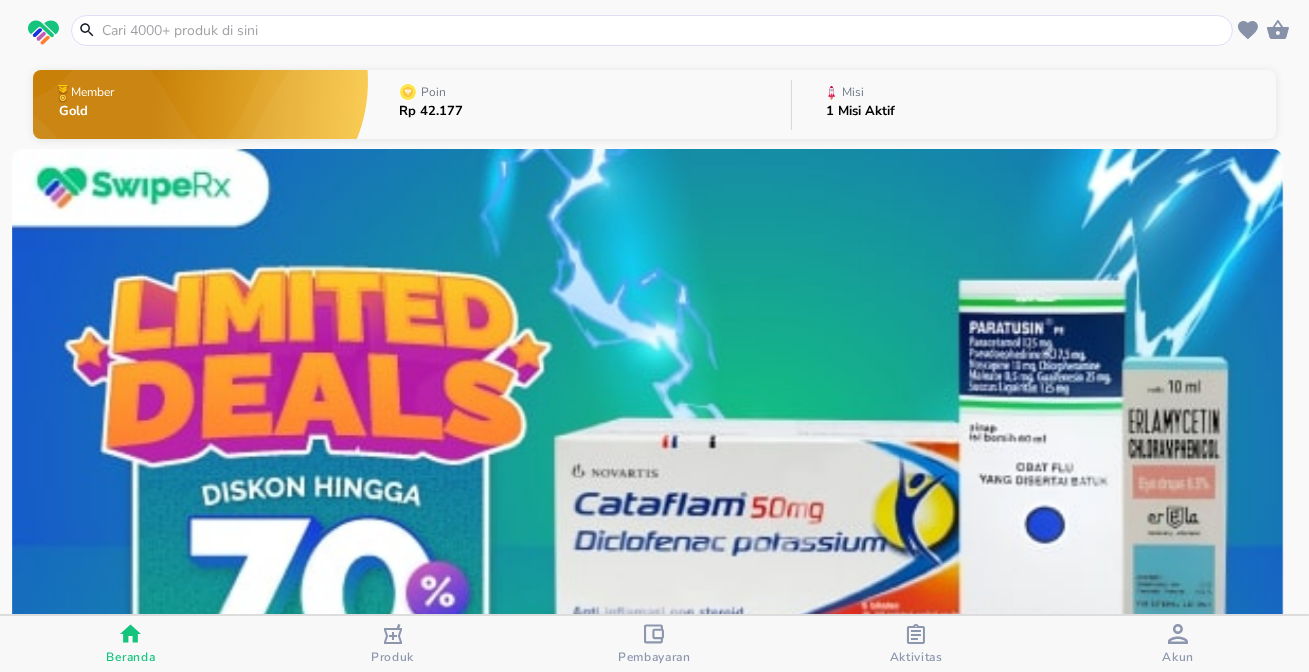 click at bounding box center (664, 30) 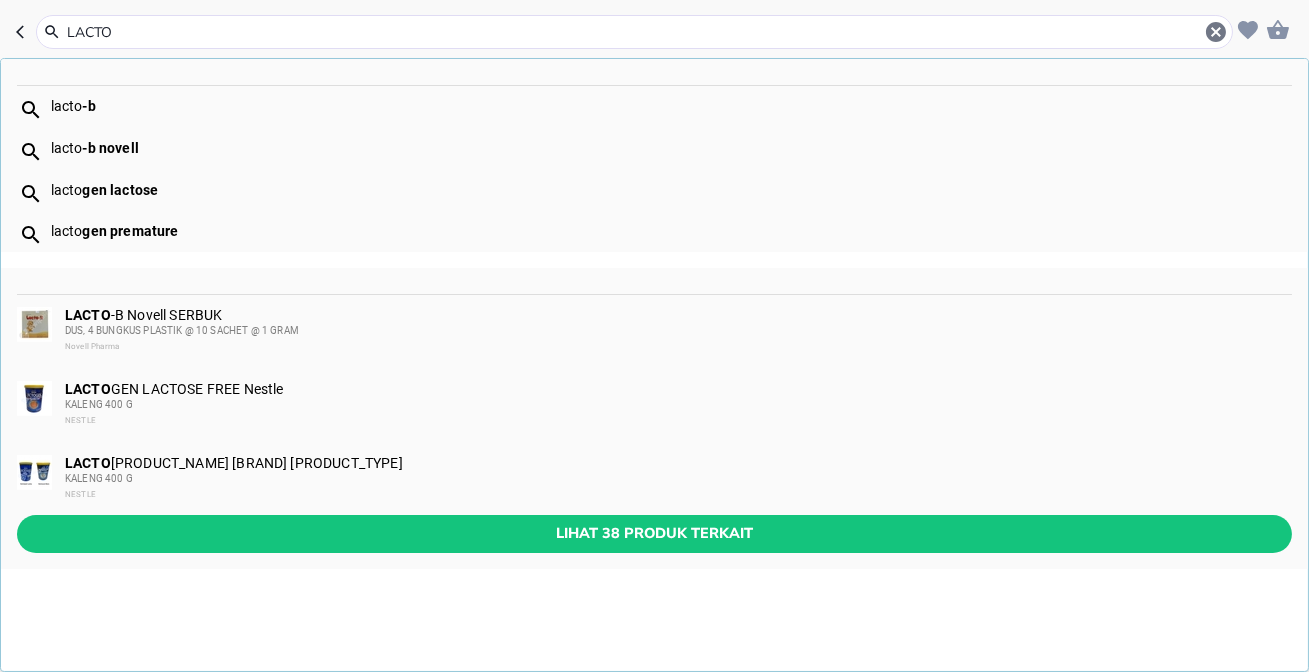 type on "LACTO" 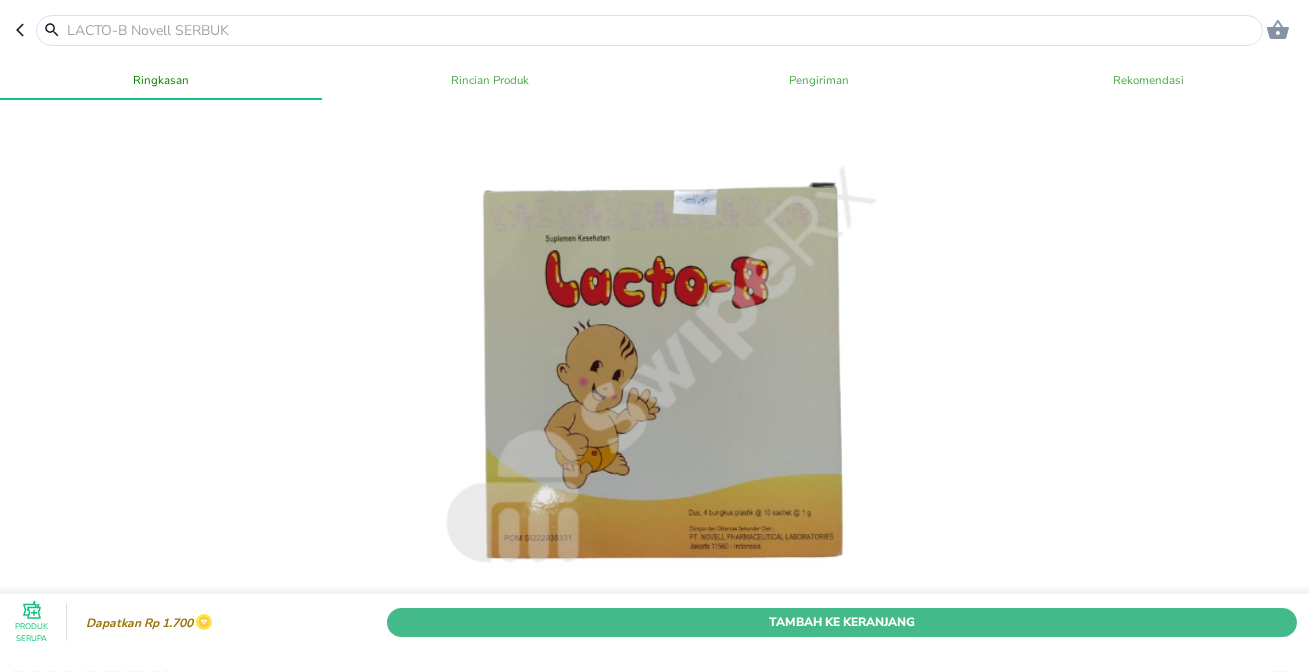 click on "Tambah Ke Keranjang" at bounding box center (842, 621) 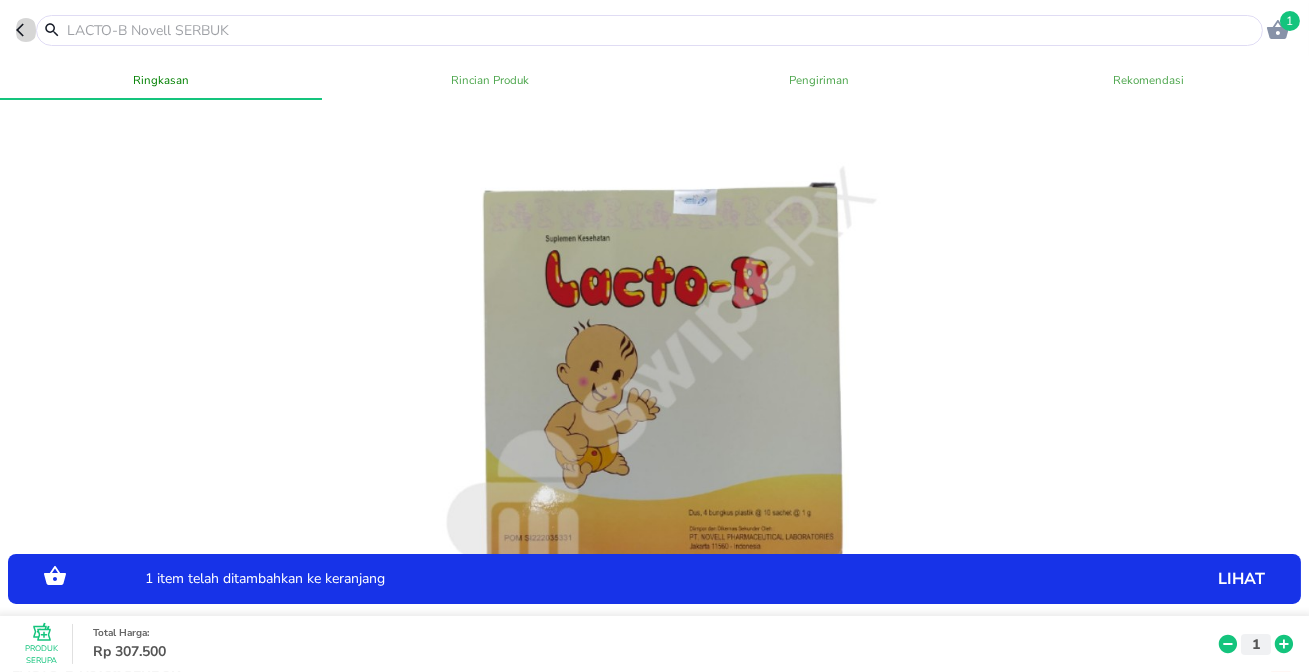 click 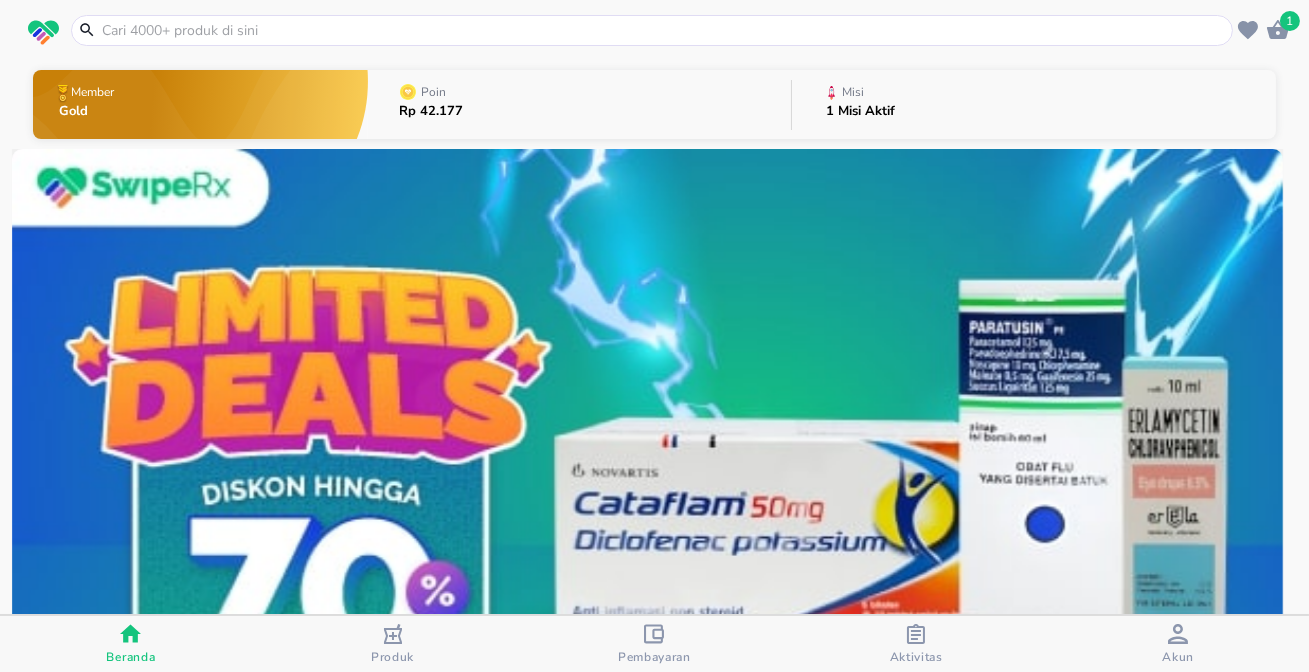 click at bounding box center (652, 30) 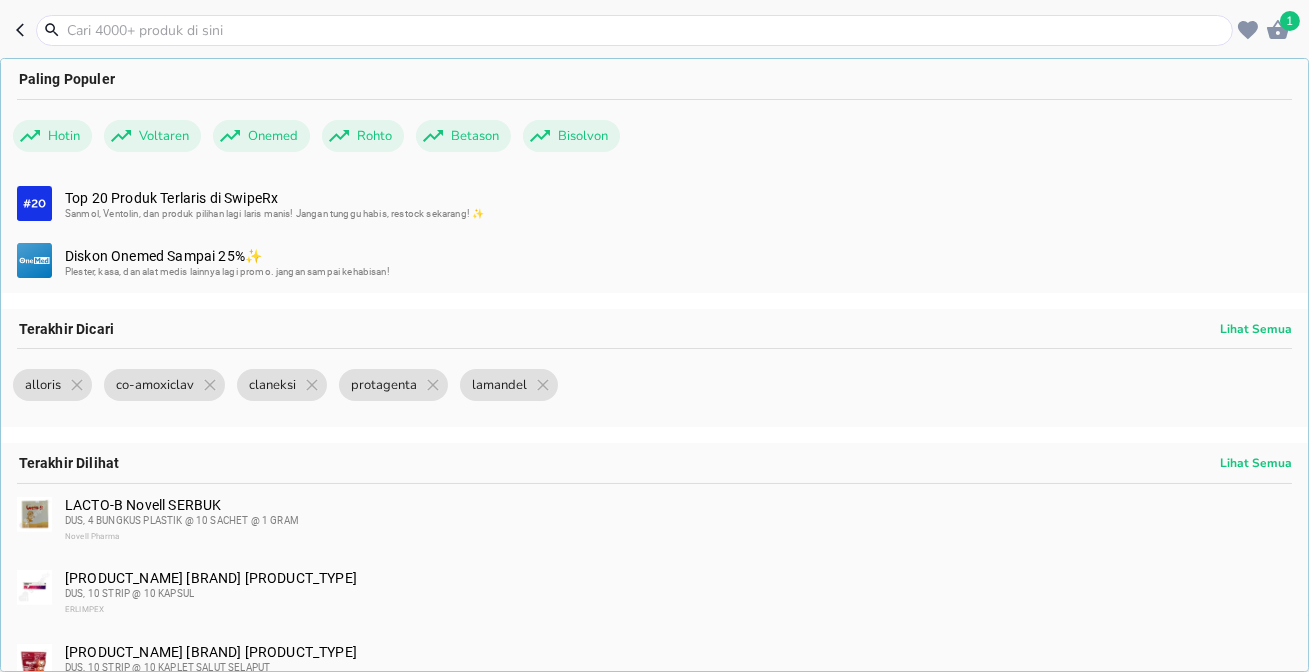 click at bounding box center [646, 30] 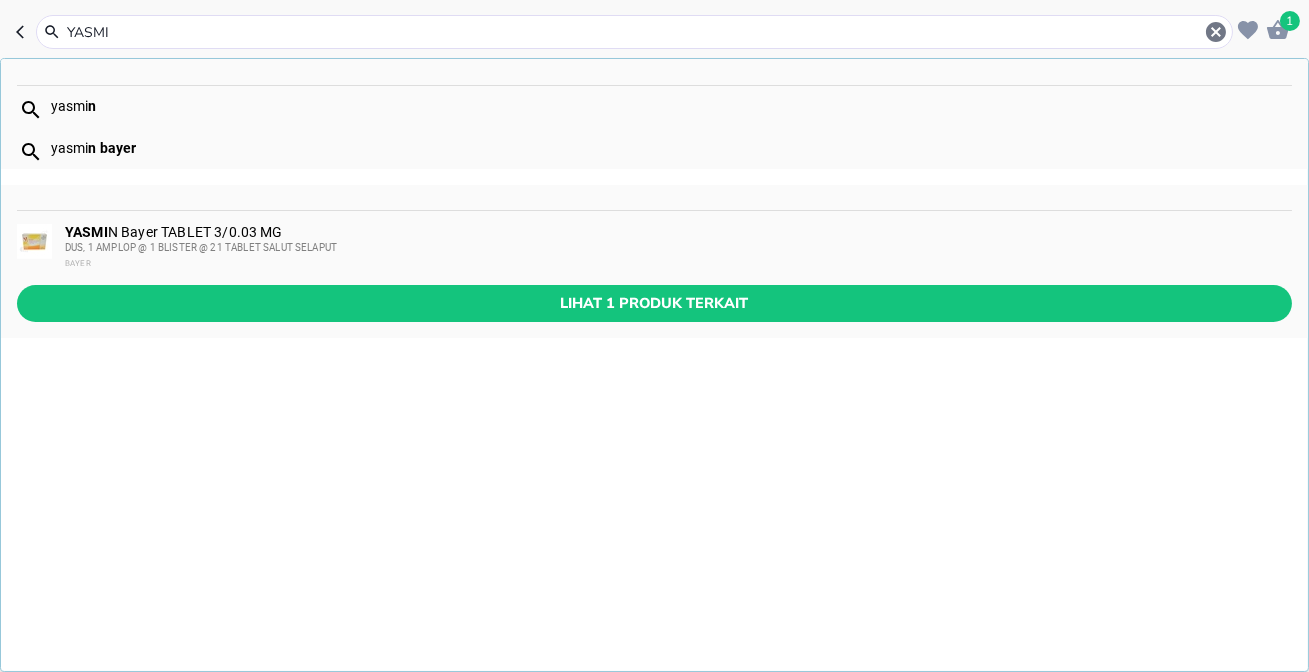 type on "YASMI" 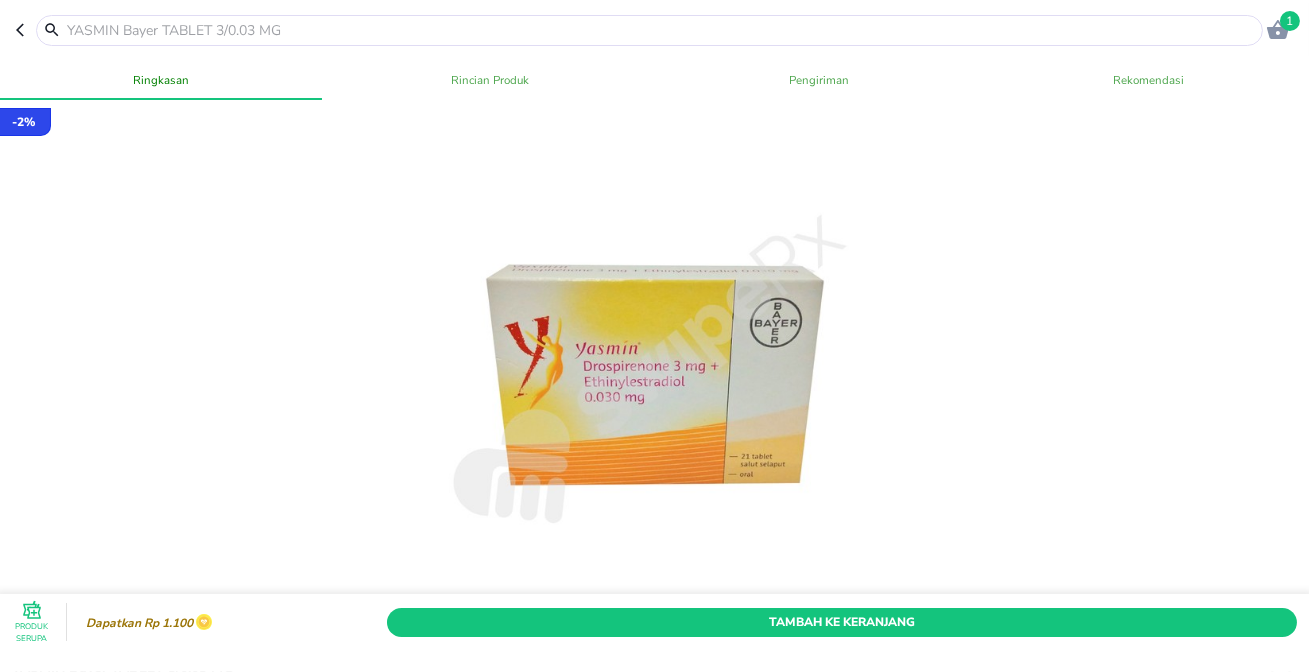 click on "Tambah Ke Keranjang" at bounding box center [842, 621] 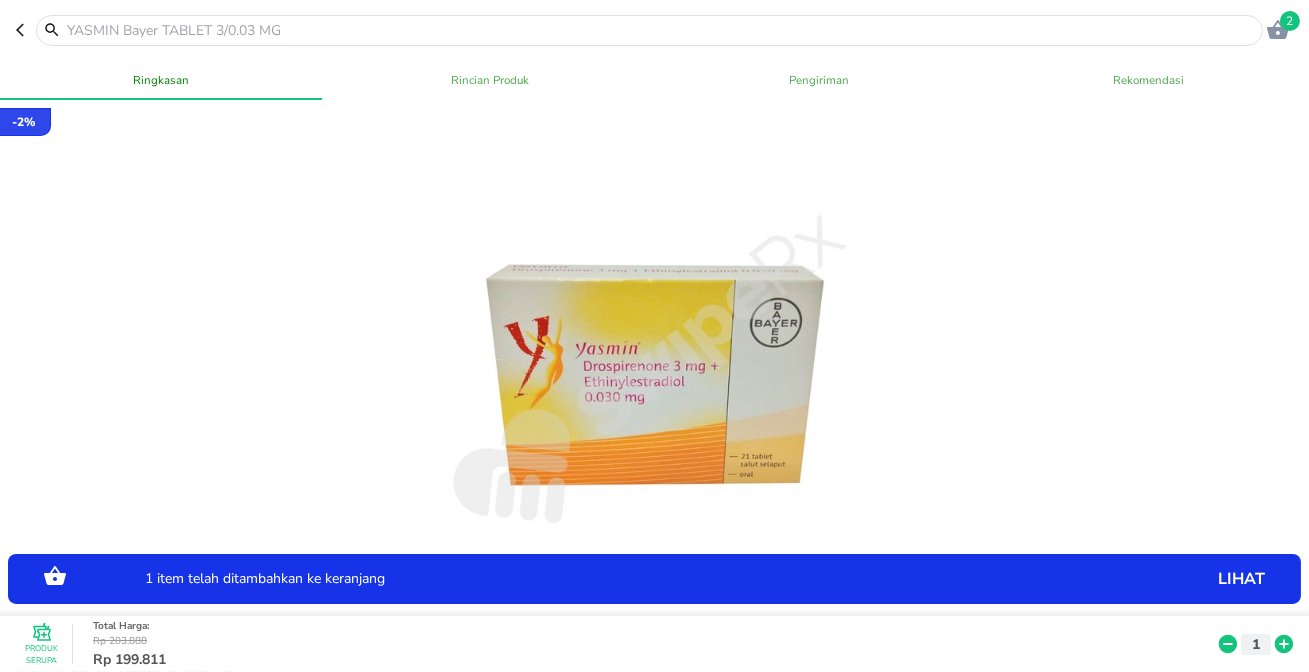click 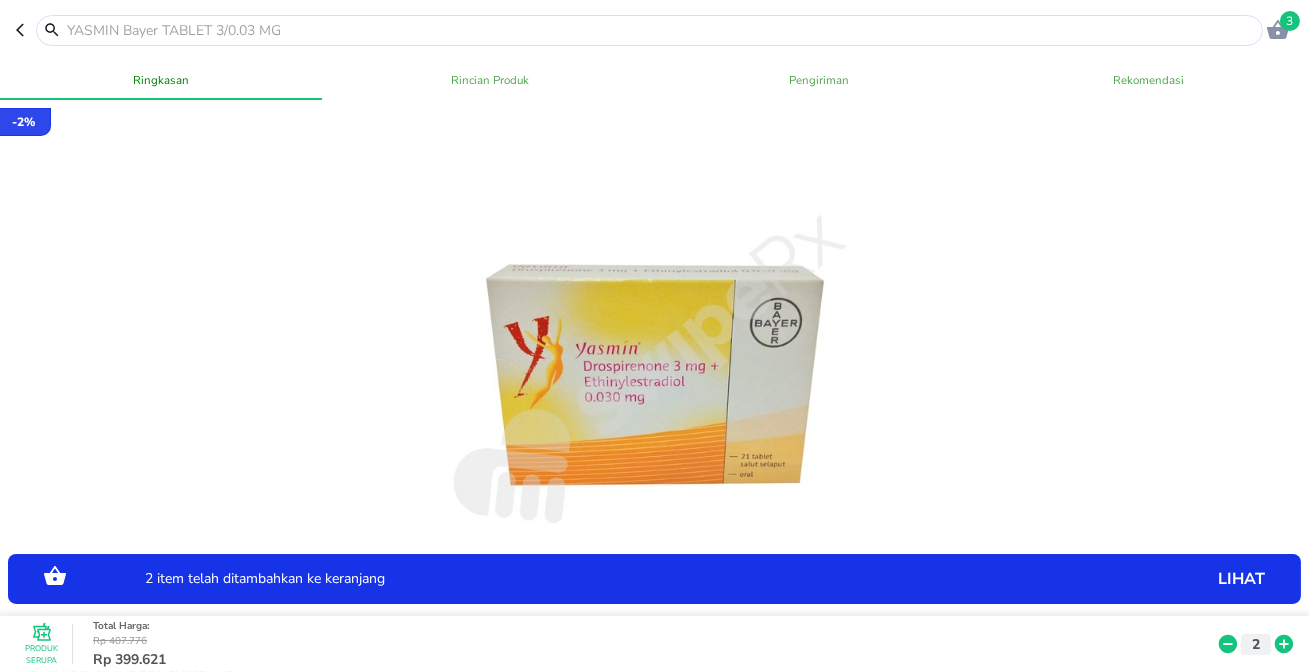click 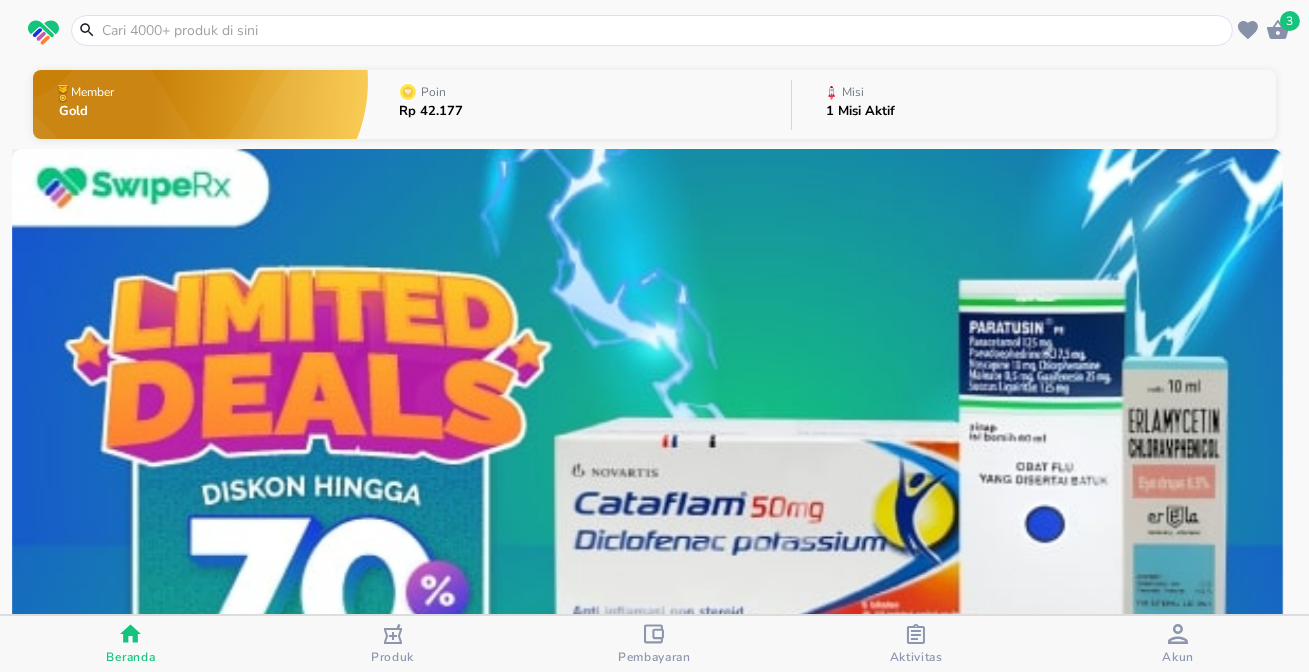 click at bounding box center [664, 30] 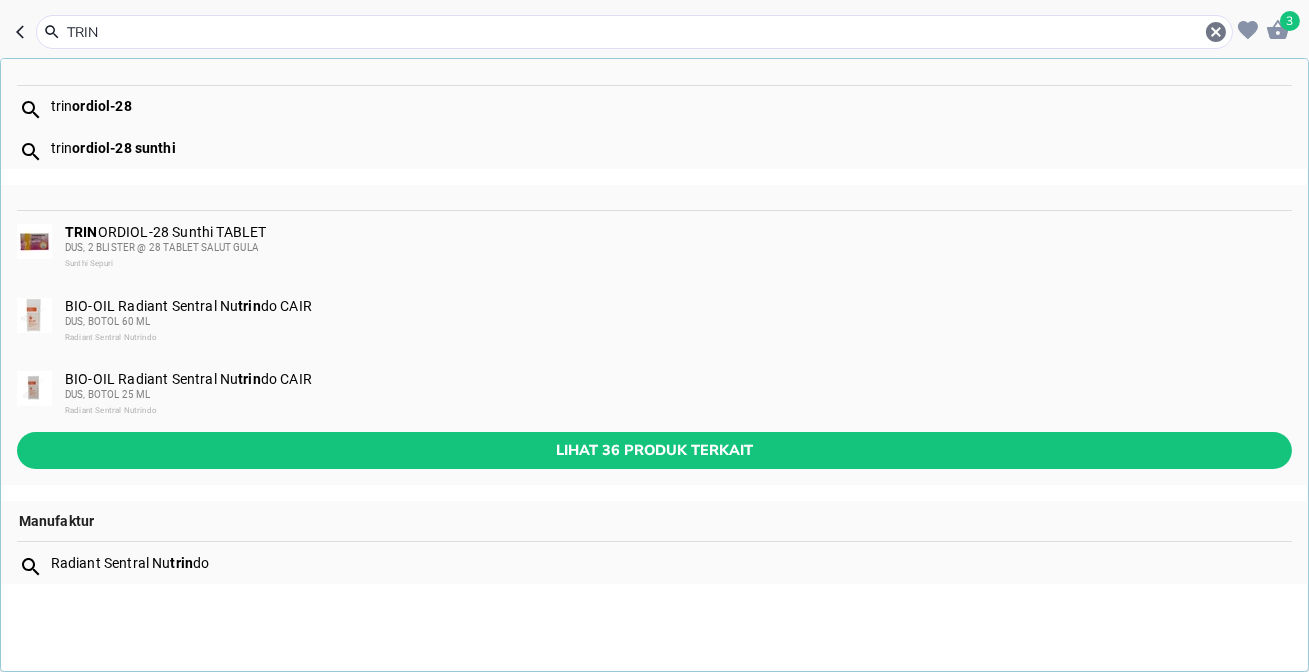 type on "TRIN" 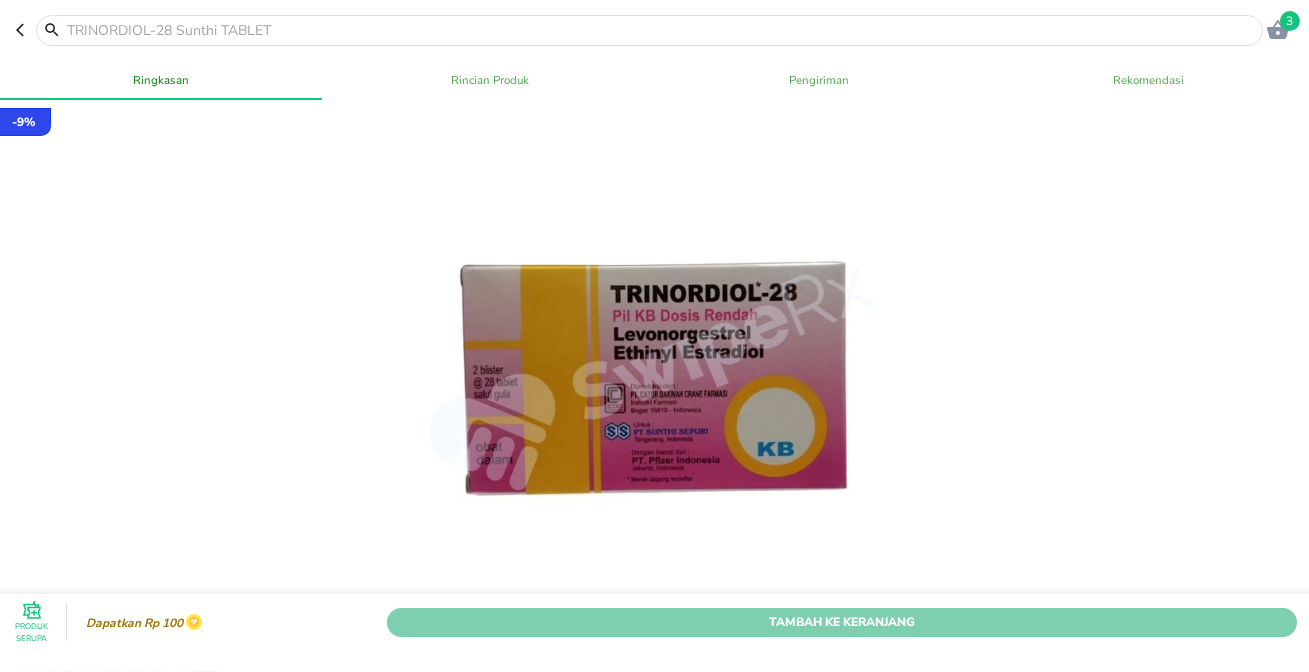 click on "Tambah Ke Keranjang" at bounding box center [842, 621] 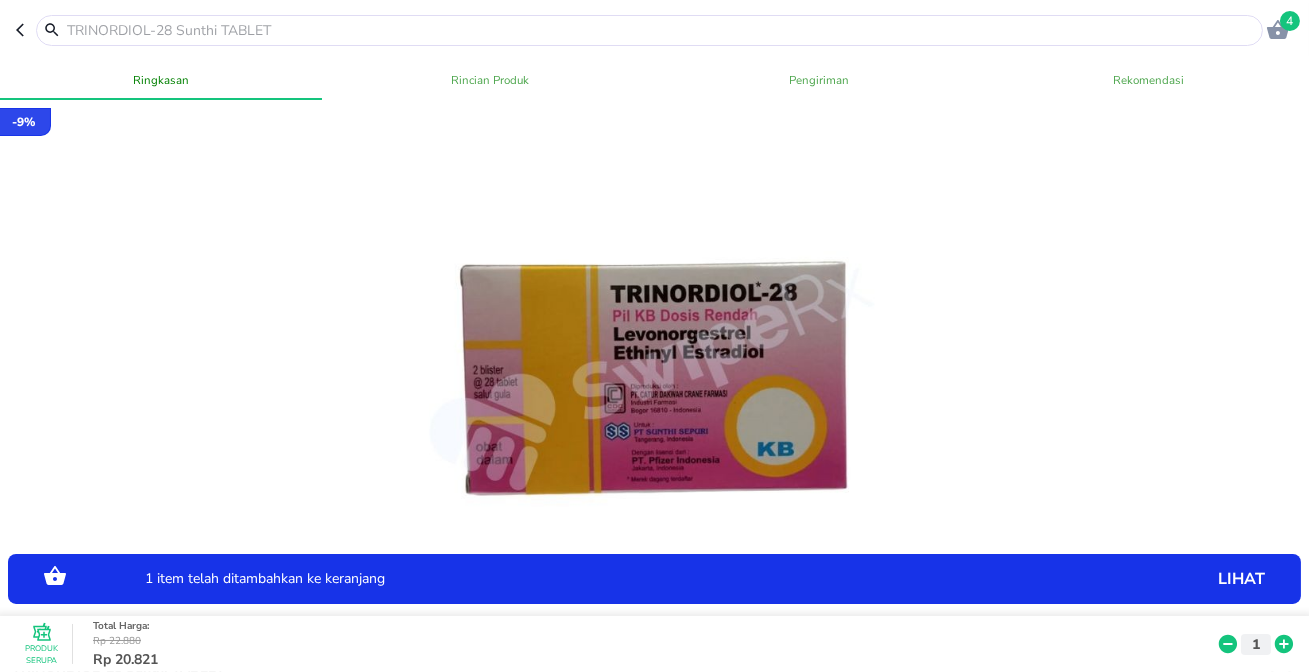 click 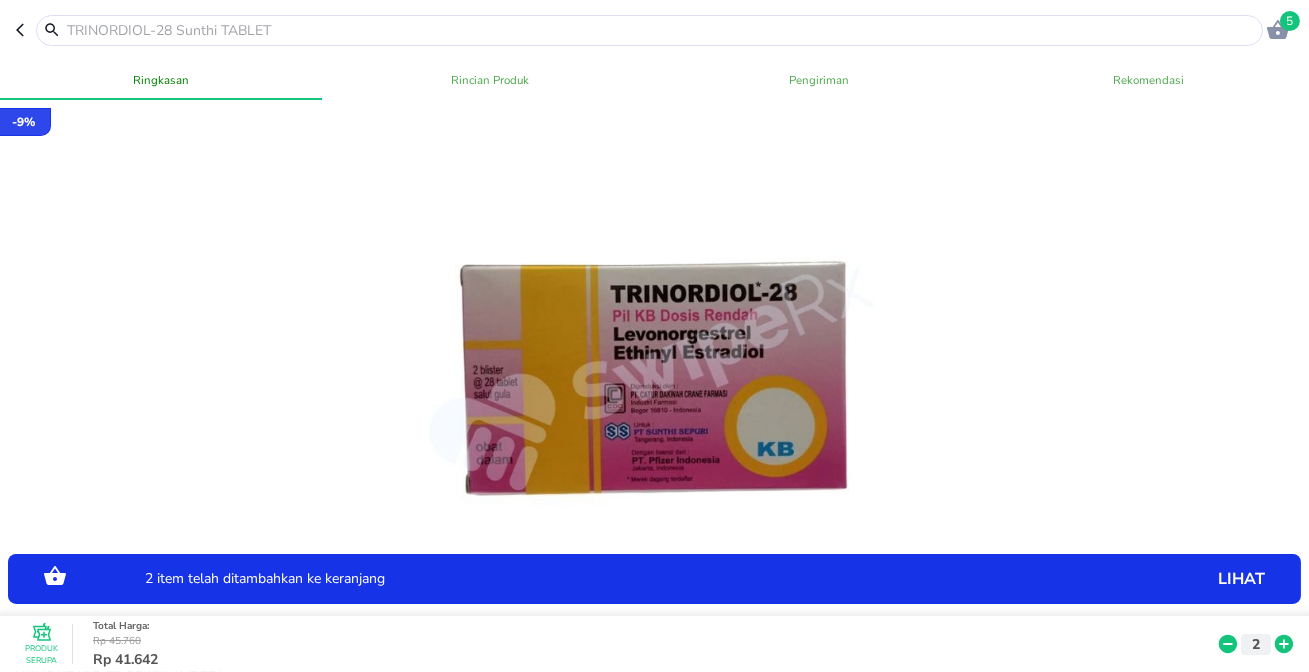 click 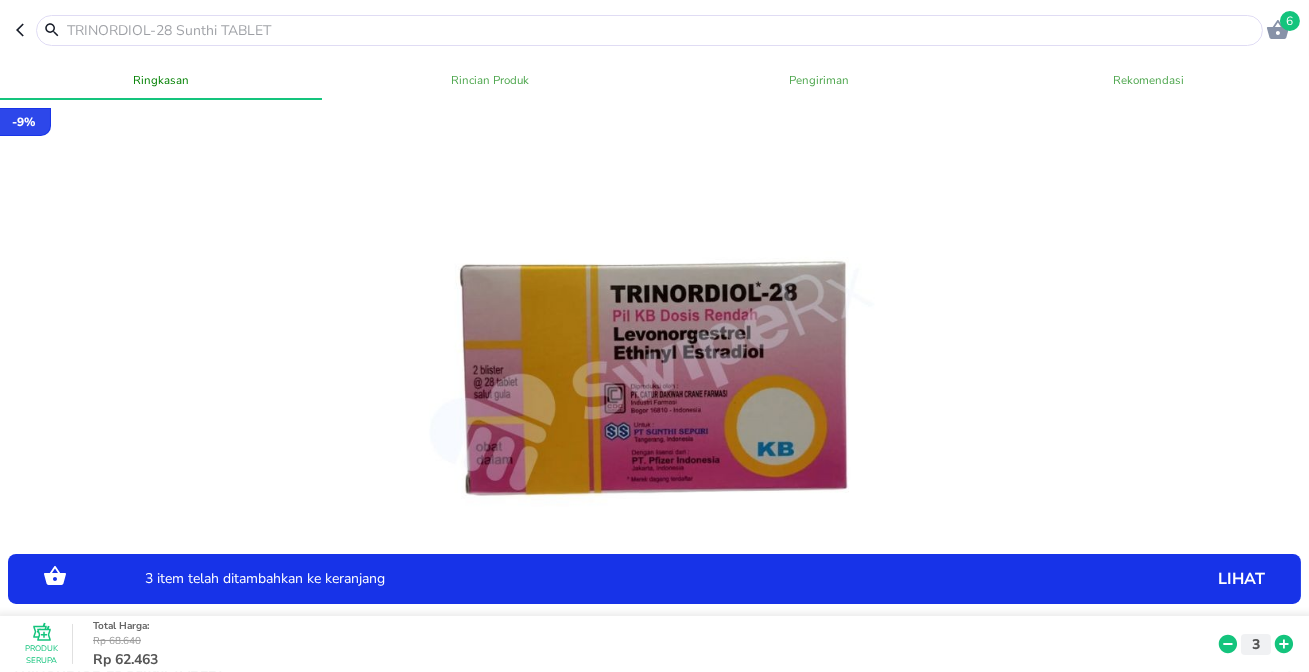 click 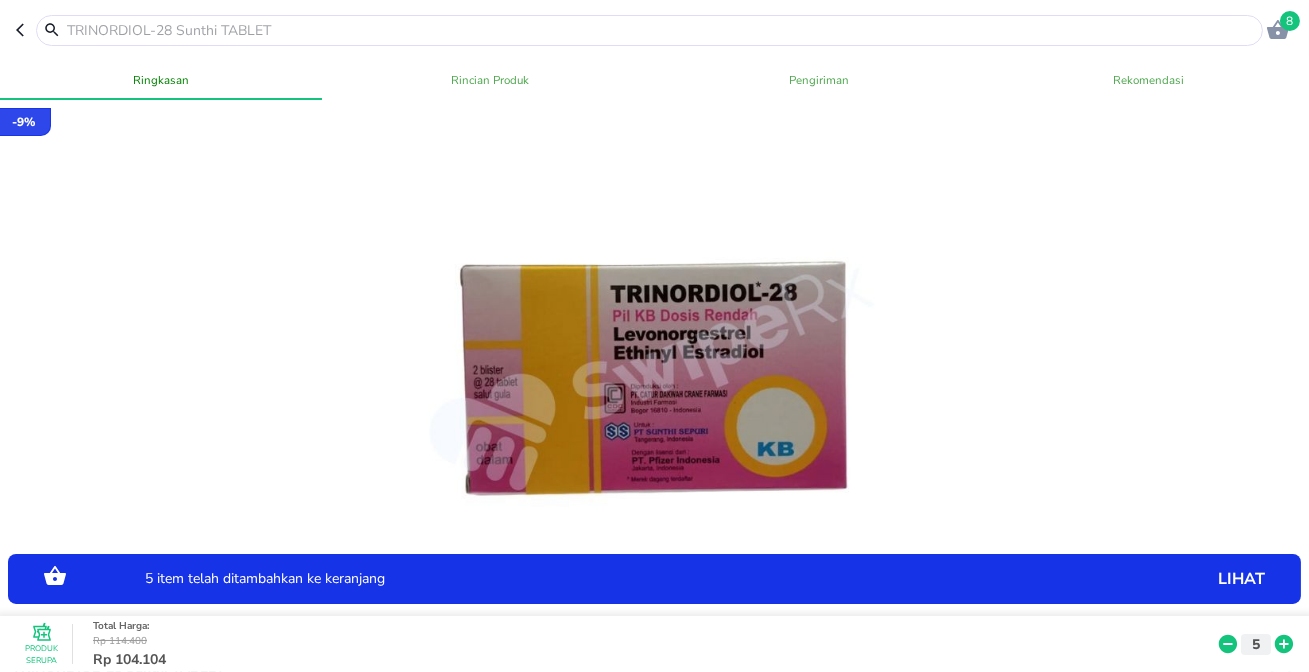 click 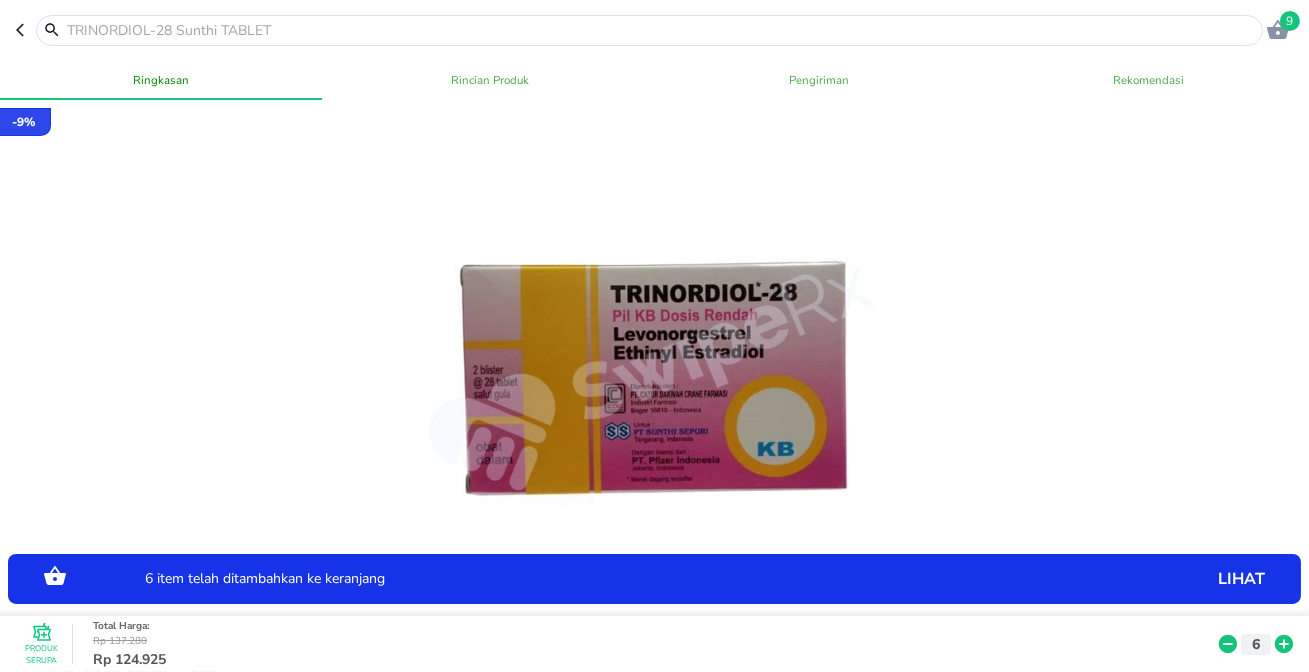 click 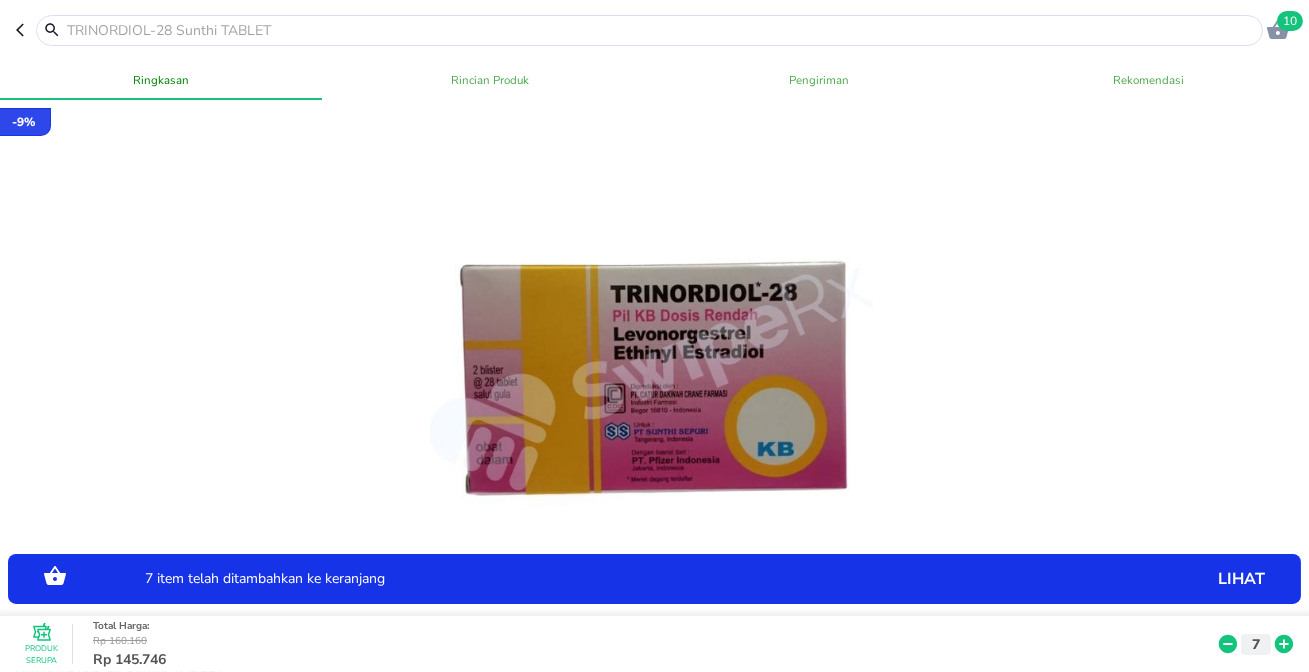 click 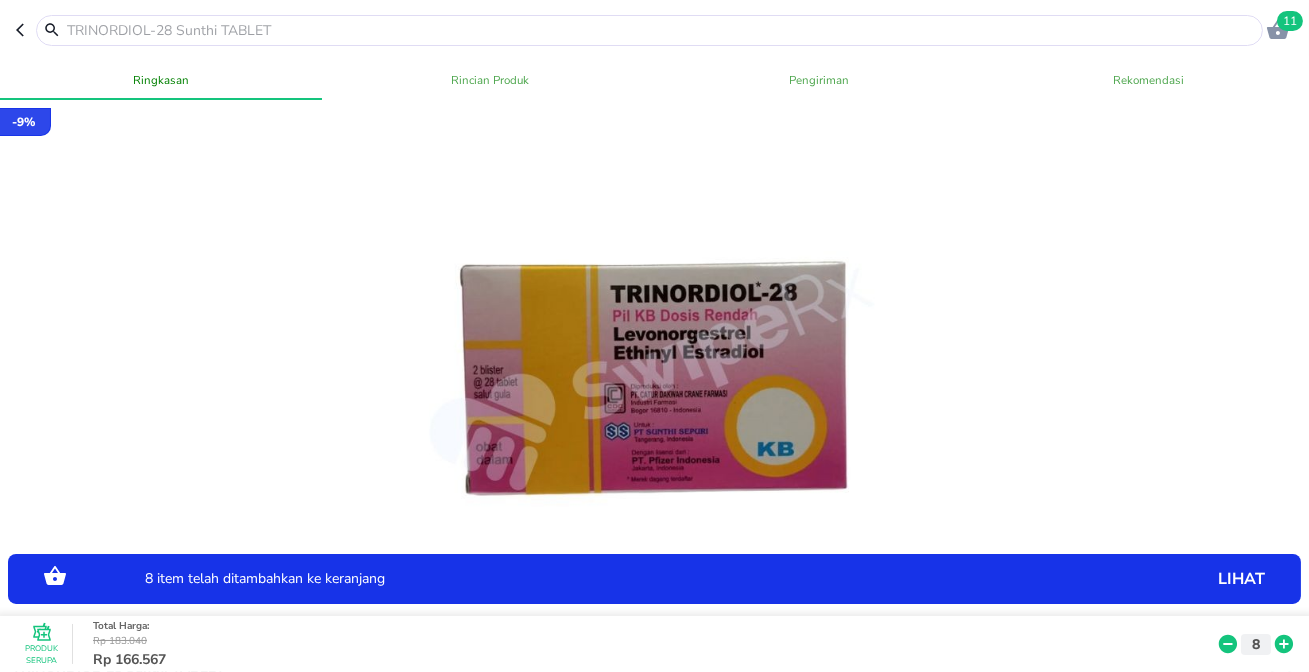 click 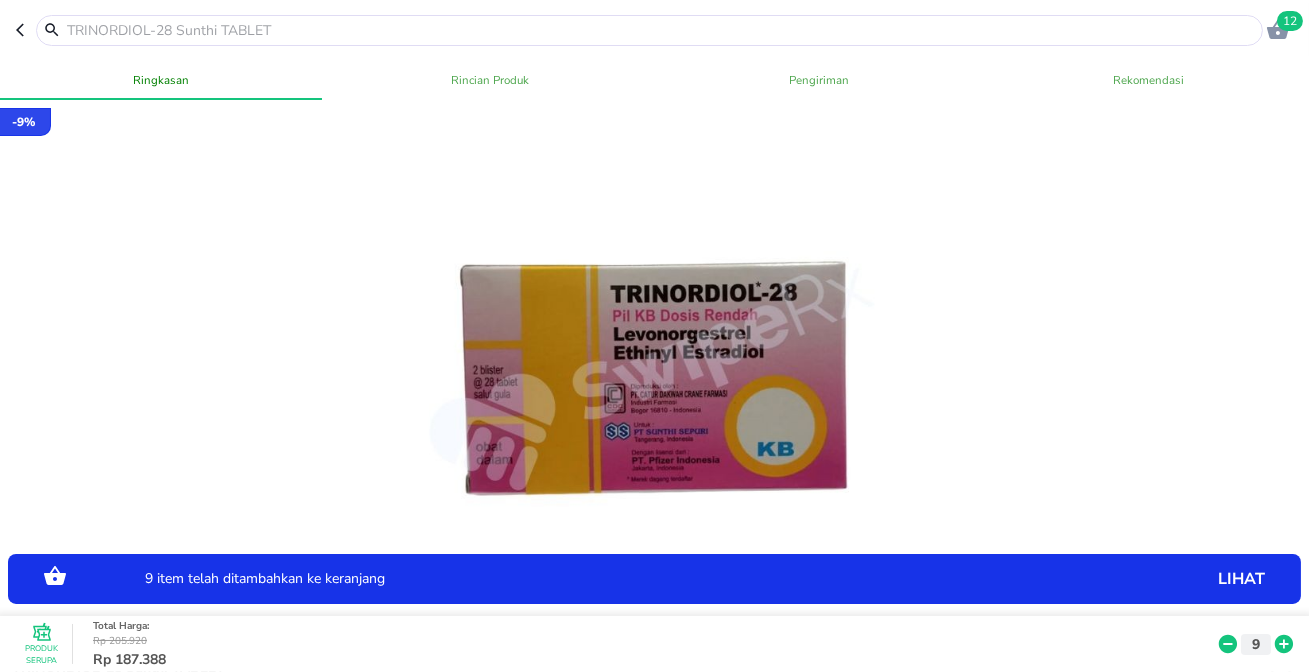 click 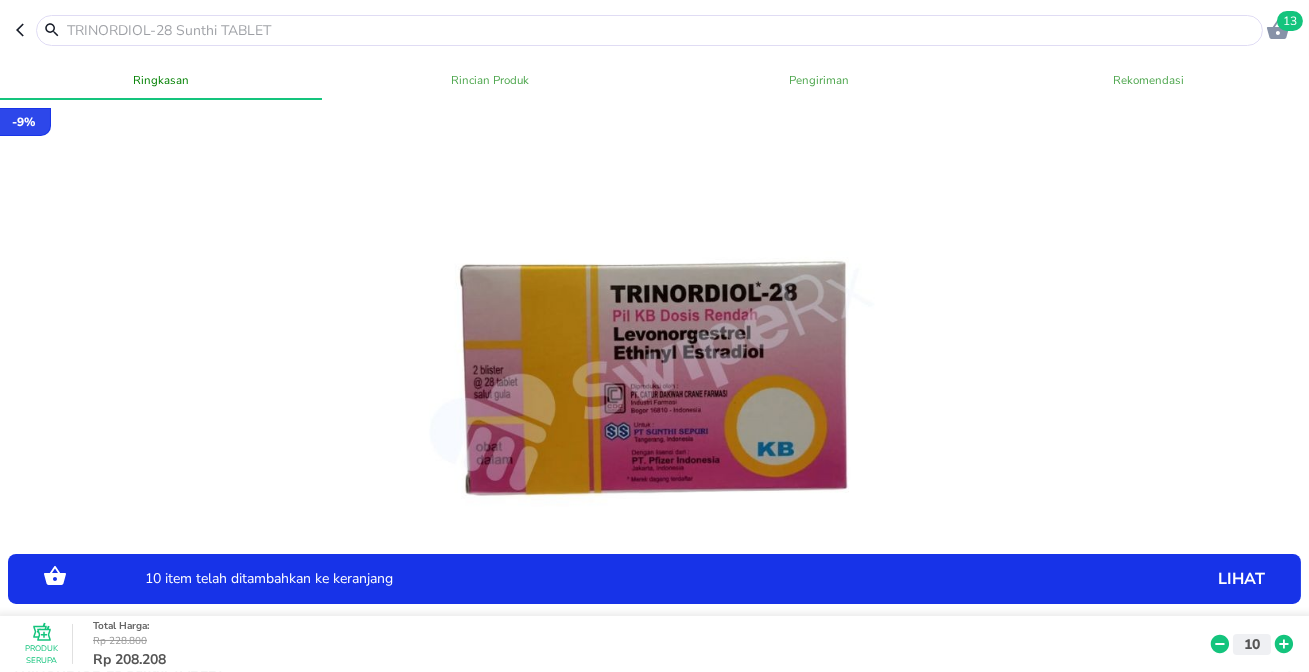 click 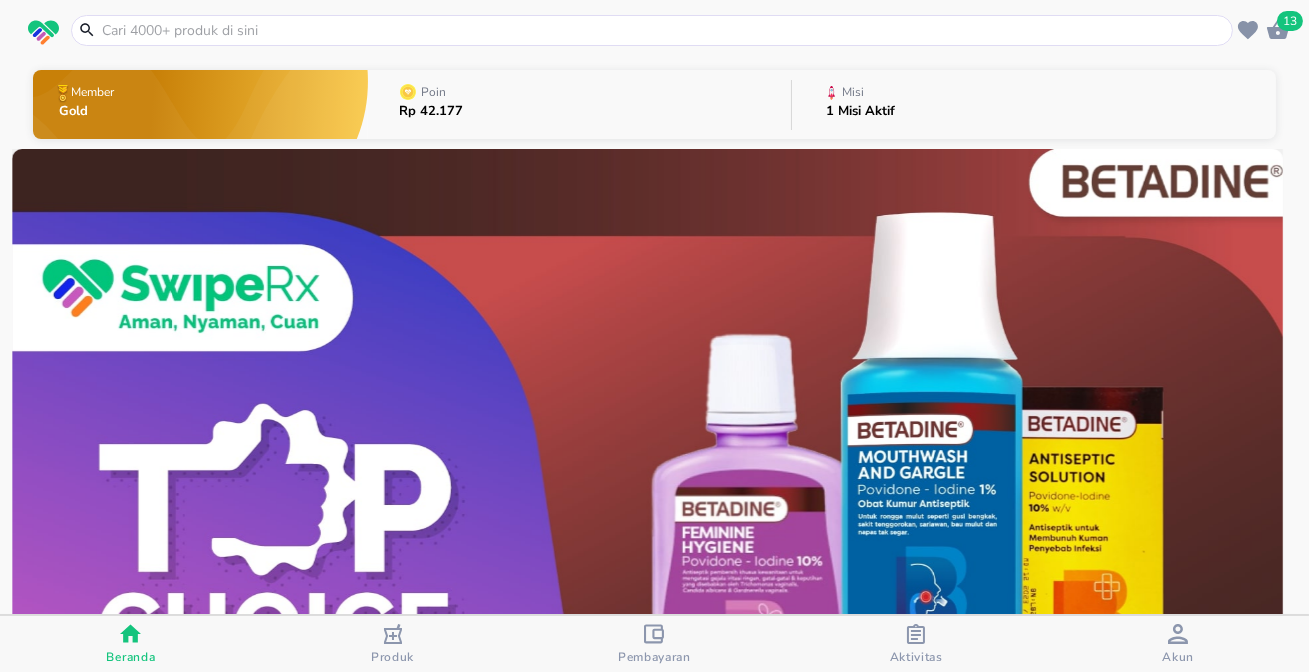 click on "Pembayaran" at bounding box center [654, 644] 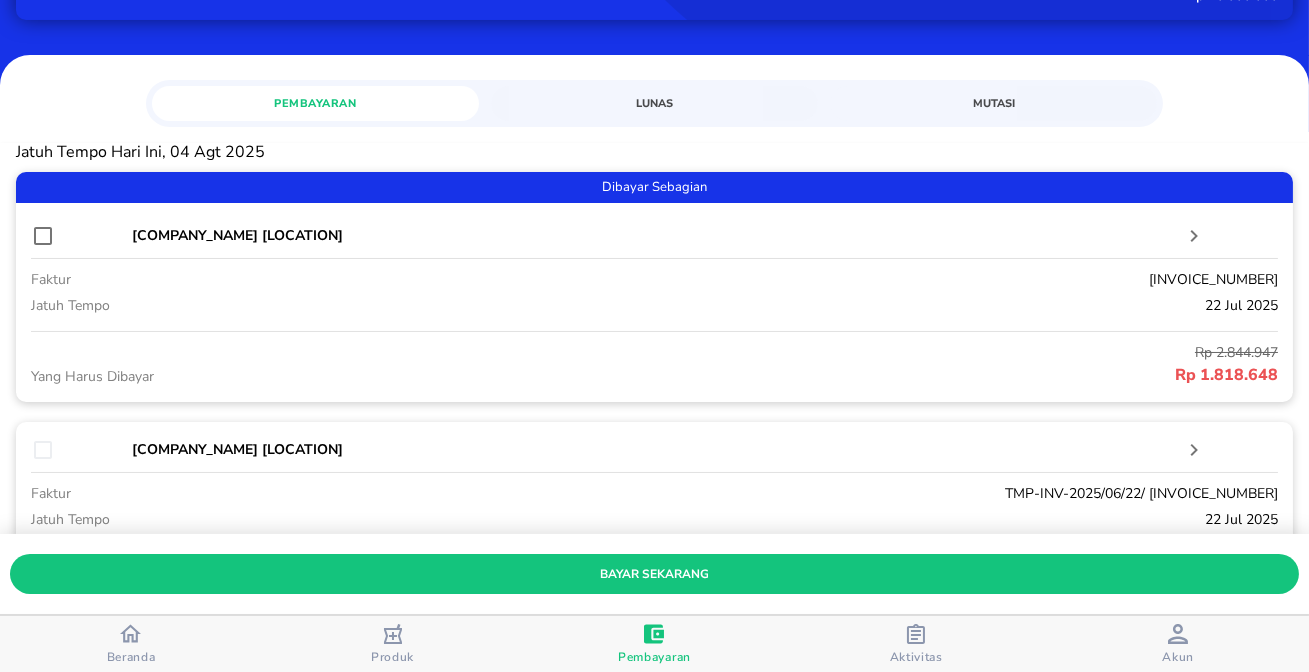 scroll, scrollTop: 0, scrollLeft: 0, axis: both 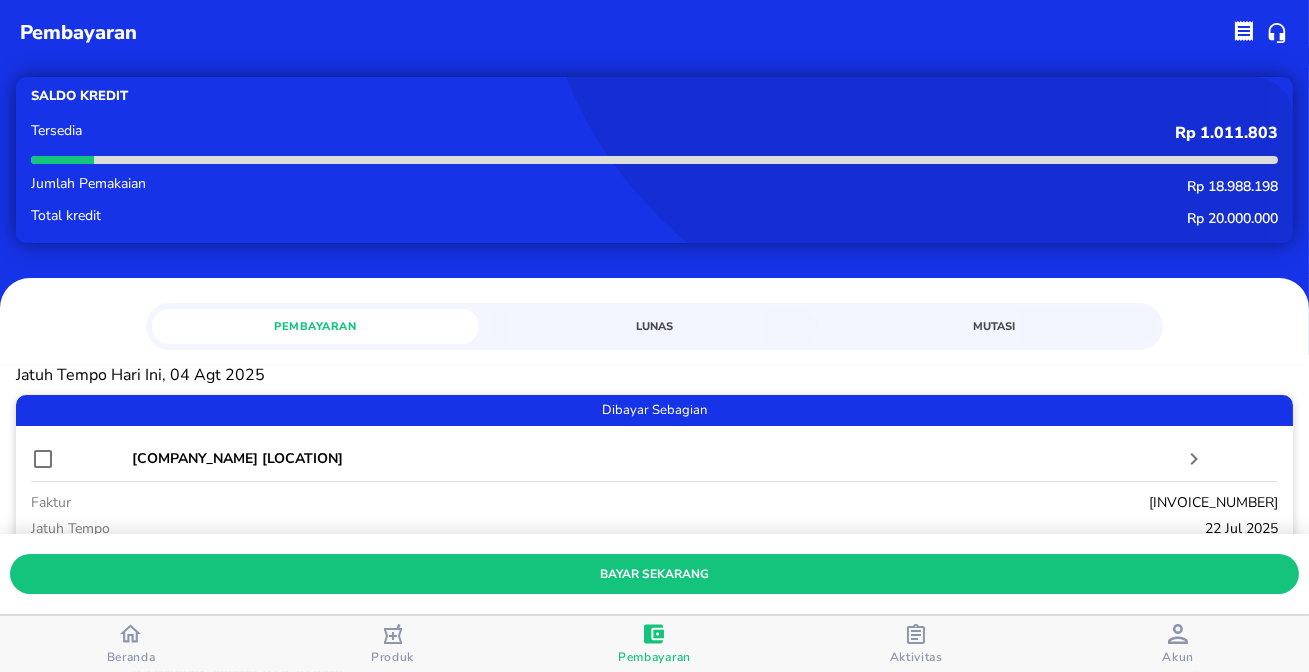 click on "Aktivitas" at bounding box center (916, 644) 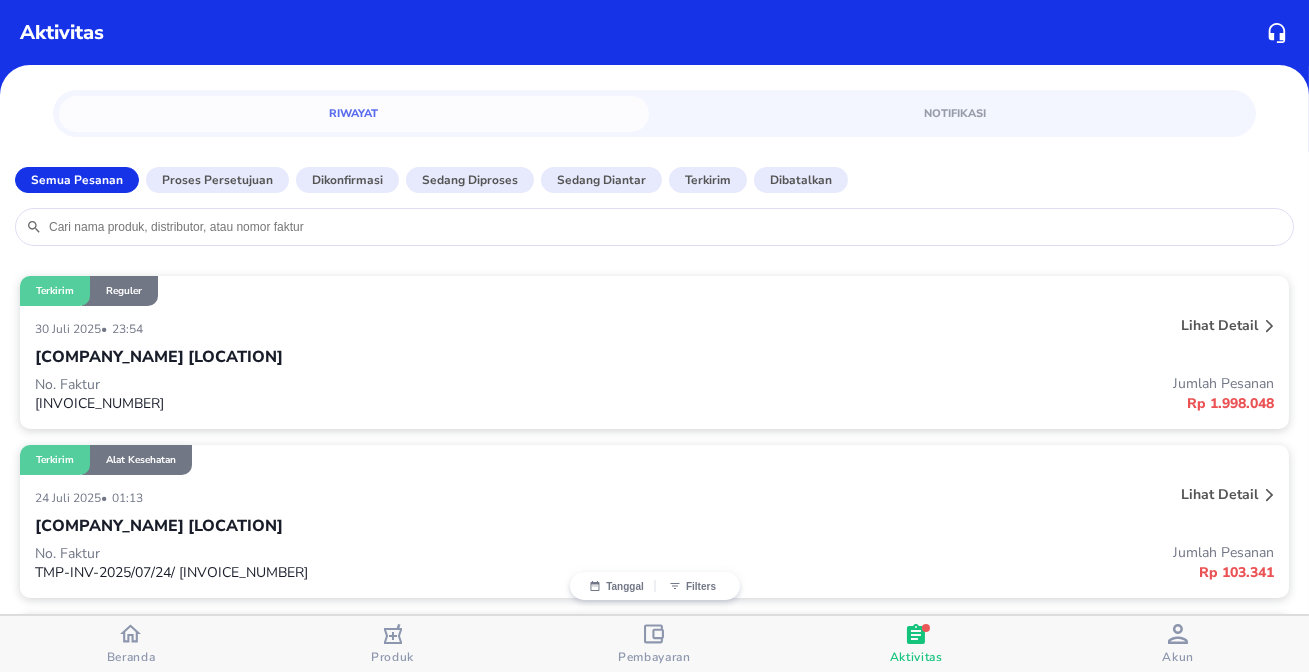 click 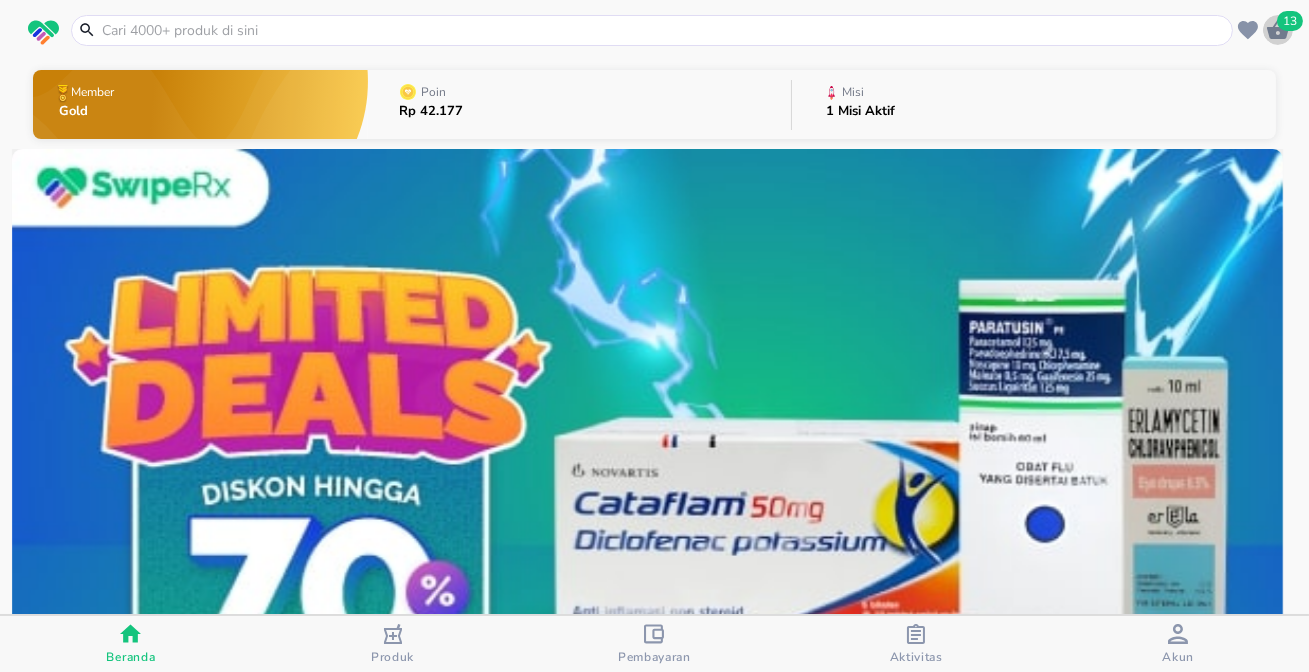 click 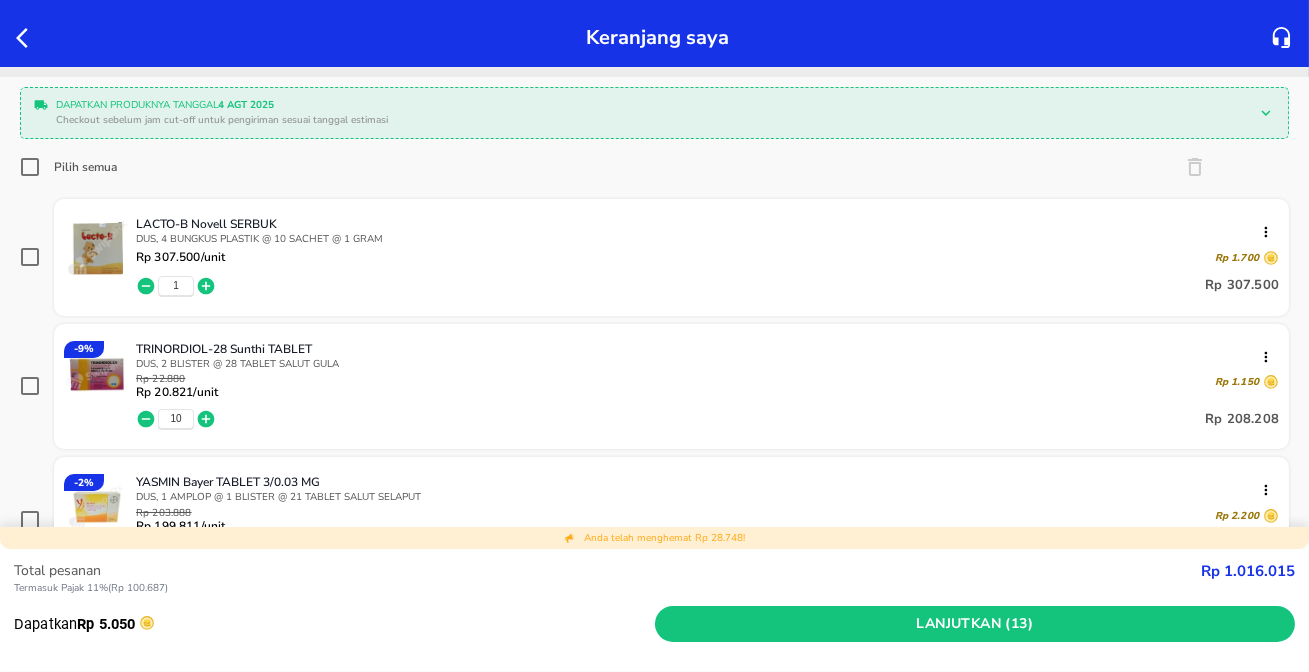 scroll, scrollTop: 181, scrollLeft: 0, axis: vertical 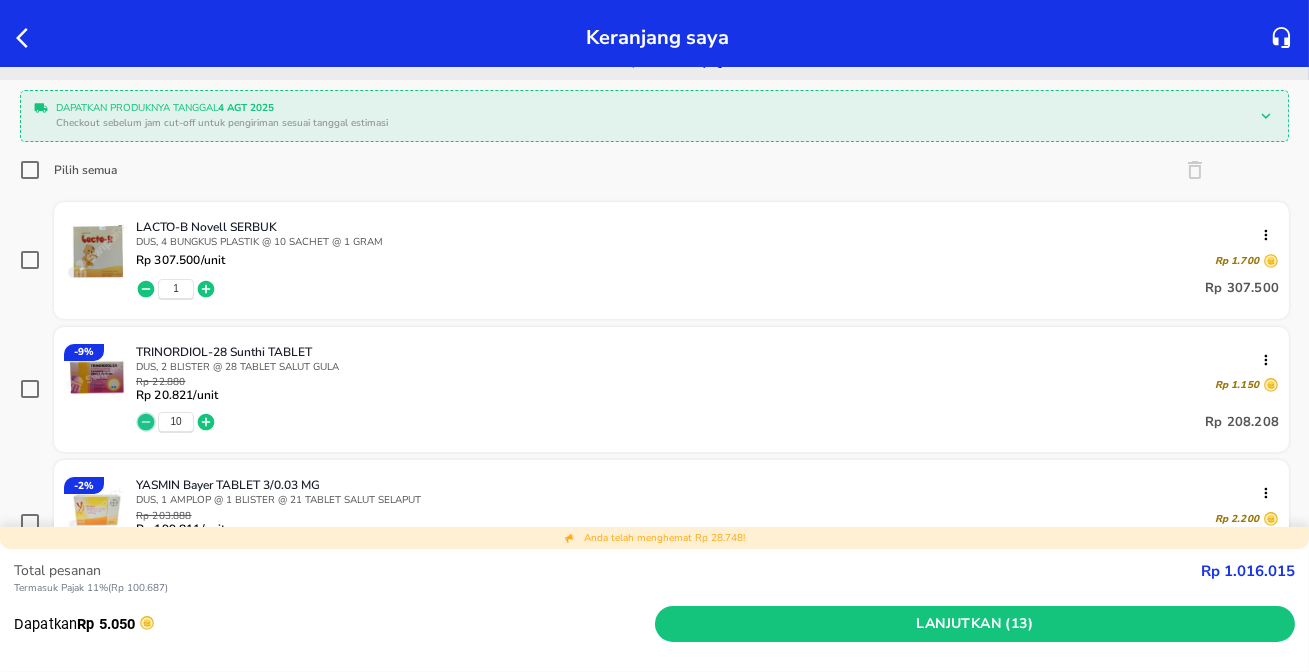 click 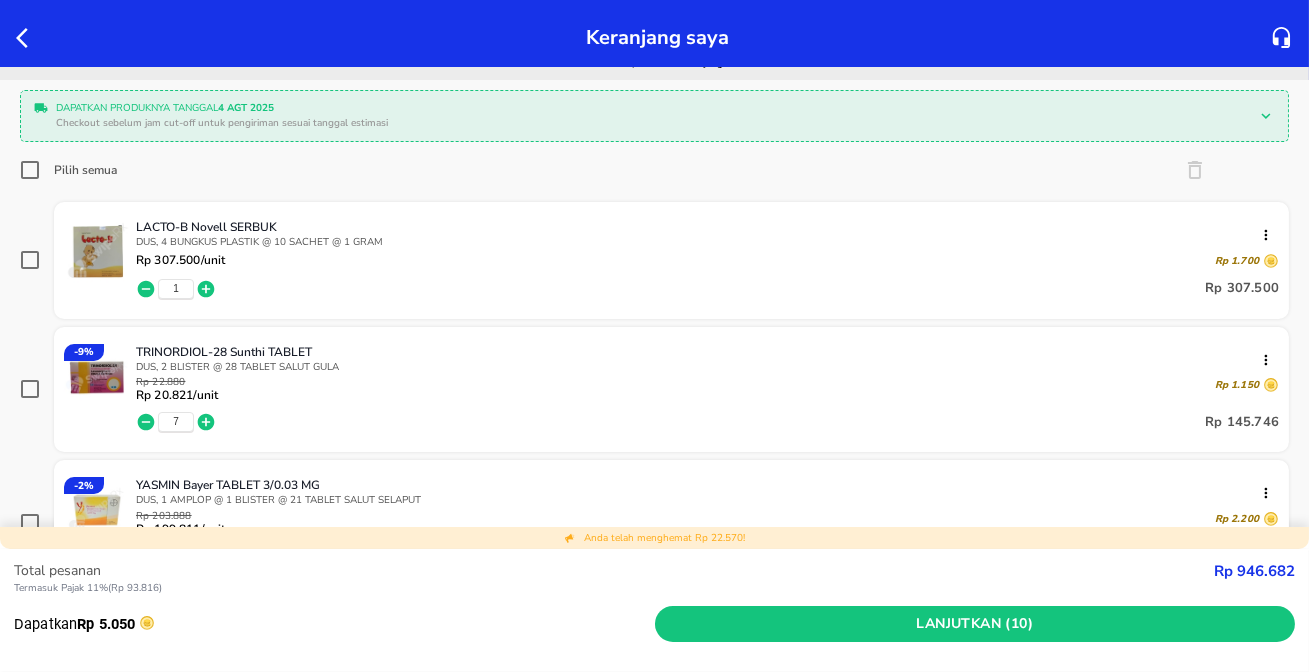 click 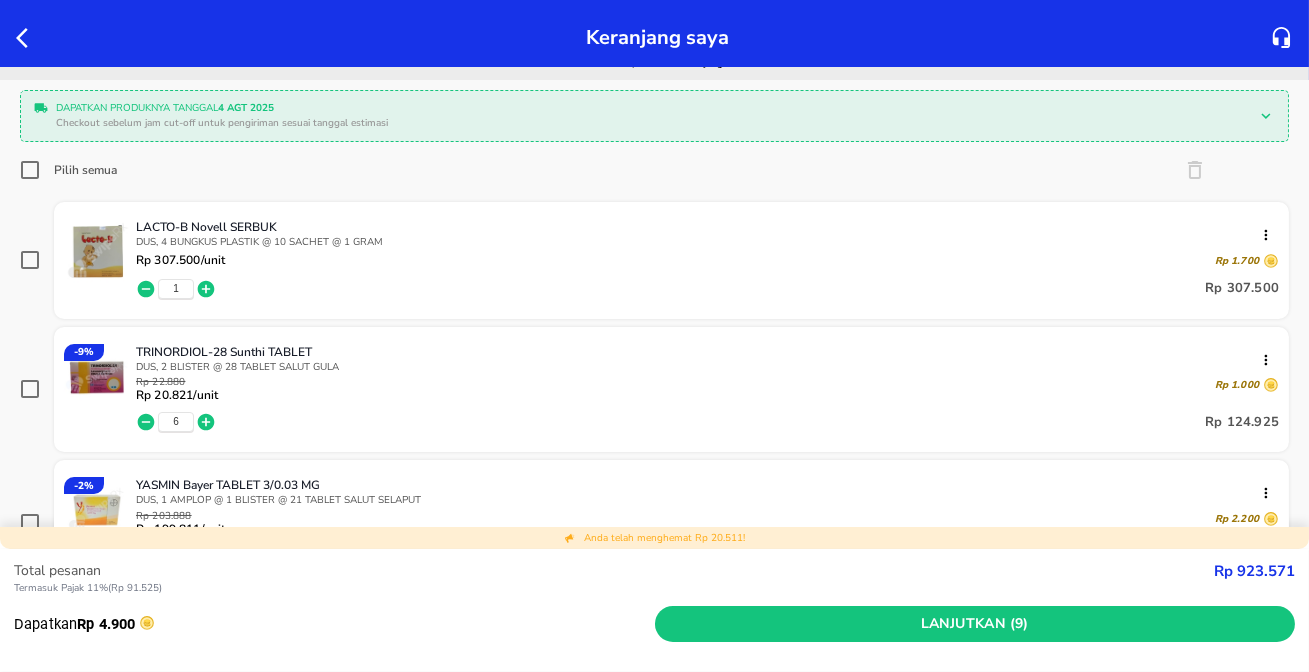 click 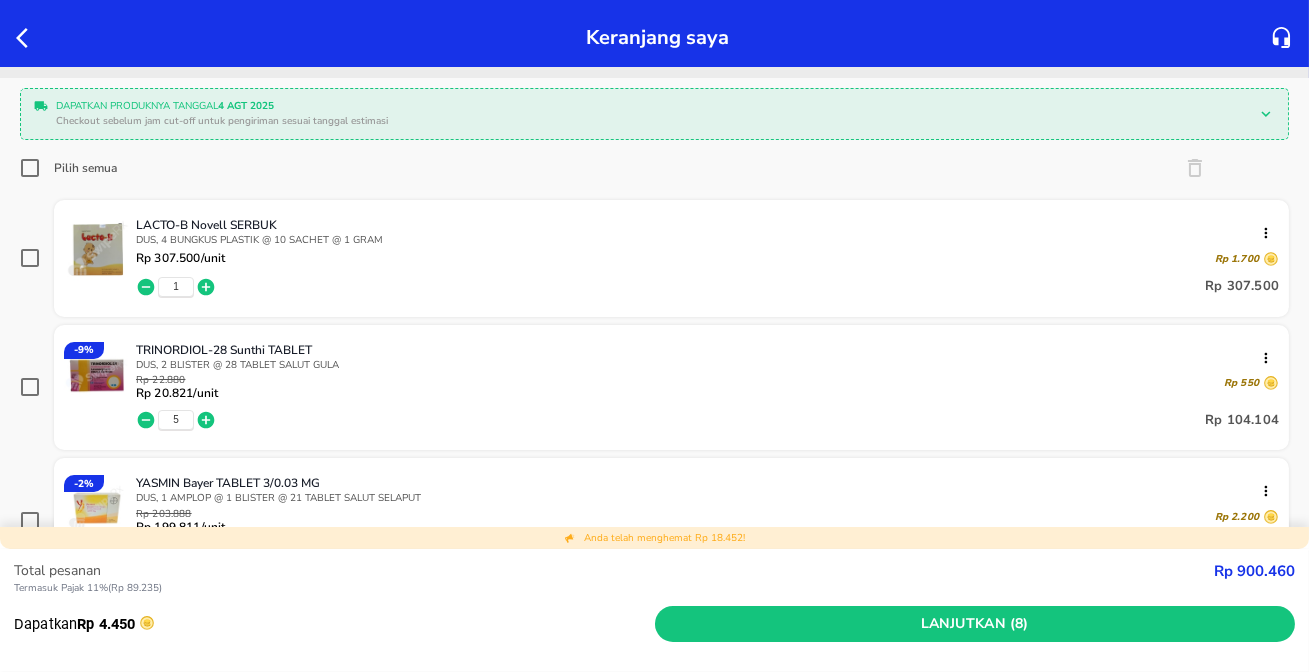 scroll, scrollTop: 181, scrollLeft: 0, axis: vertical 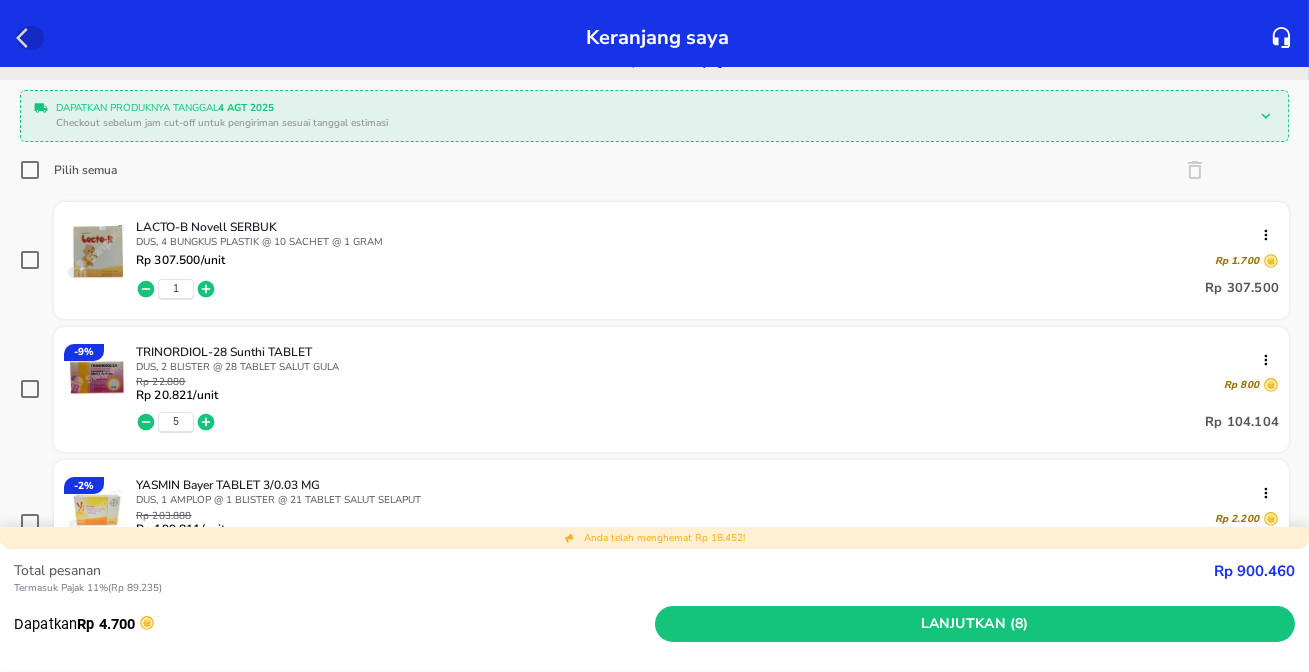 click 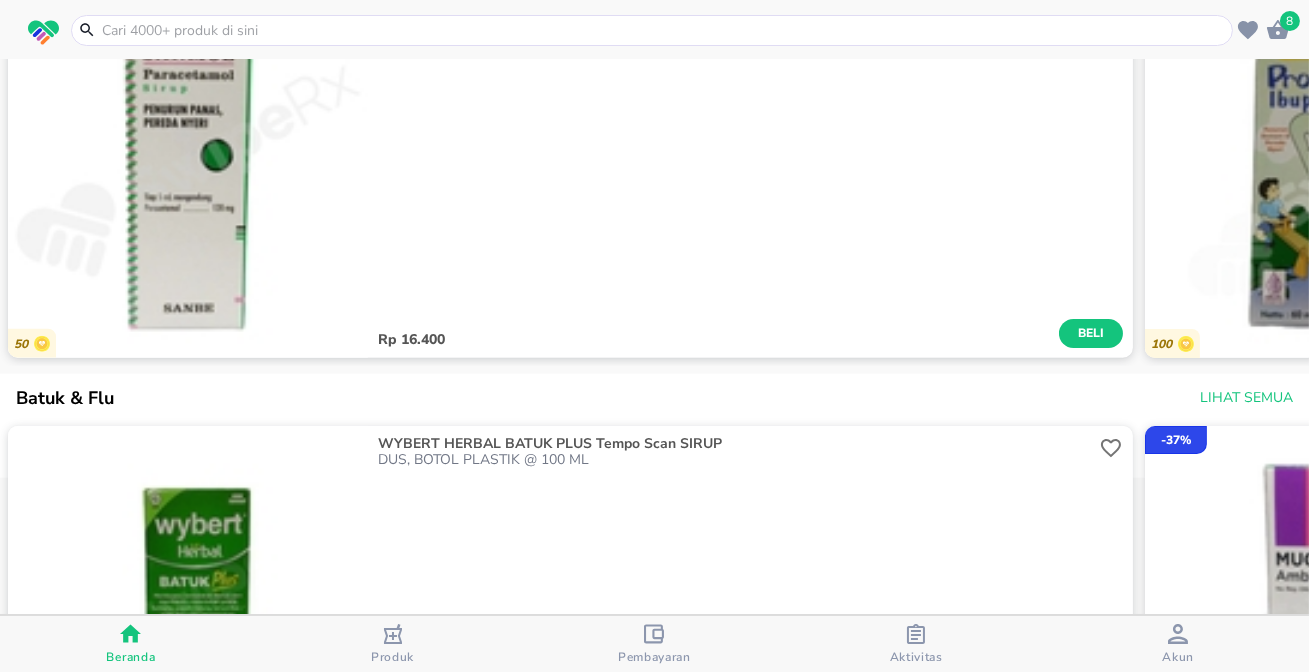 scroll, scrollTop: 4966, scrollLeft: 0, axis: vertical 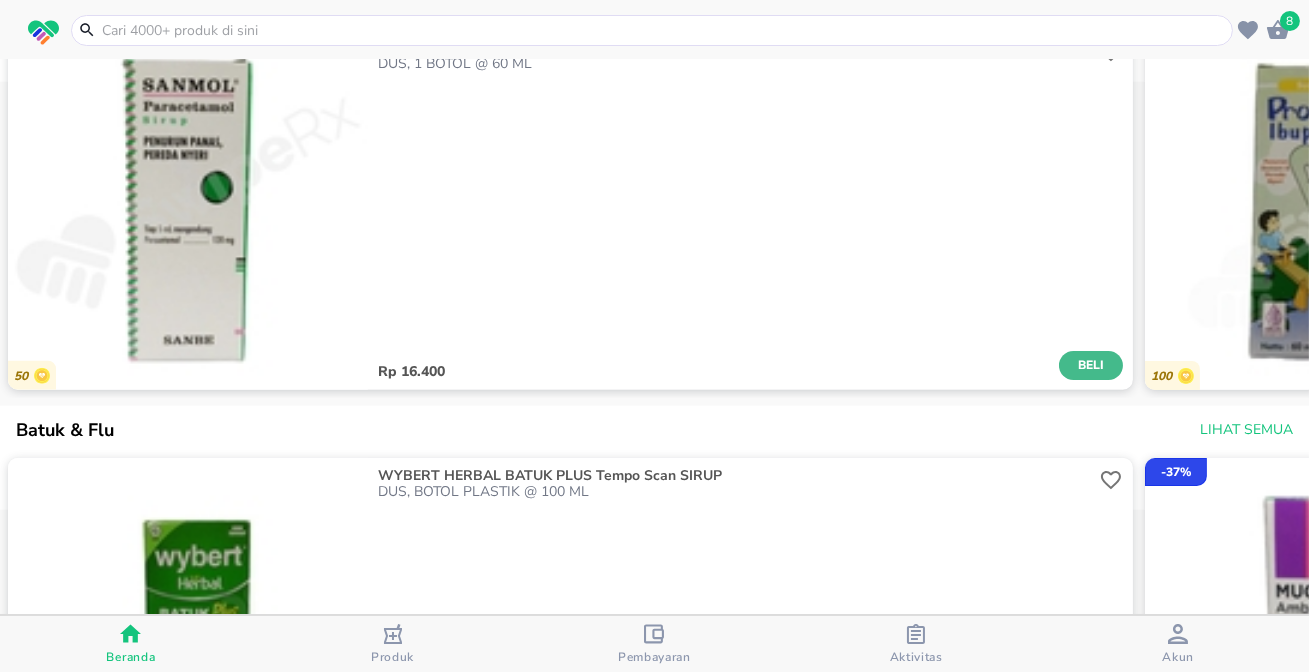 click on "Beli" at bounding box center [1091, 365] 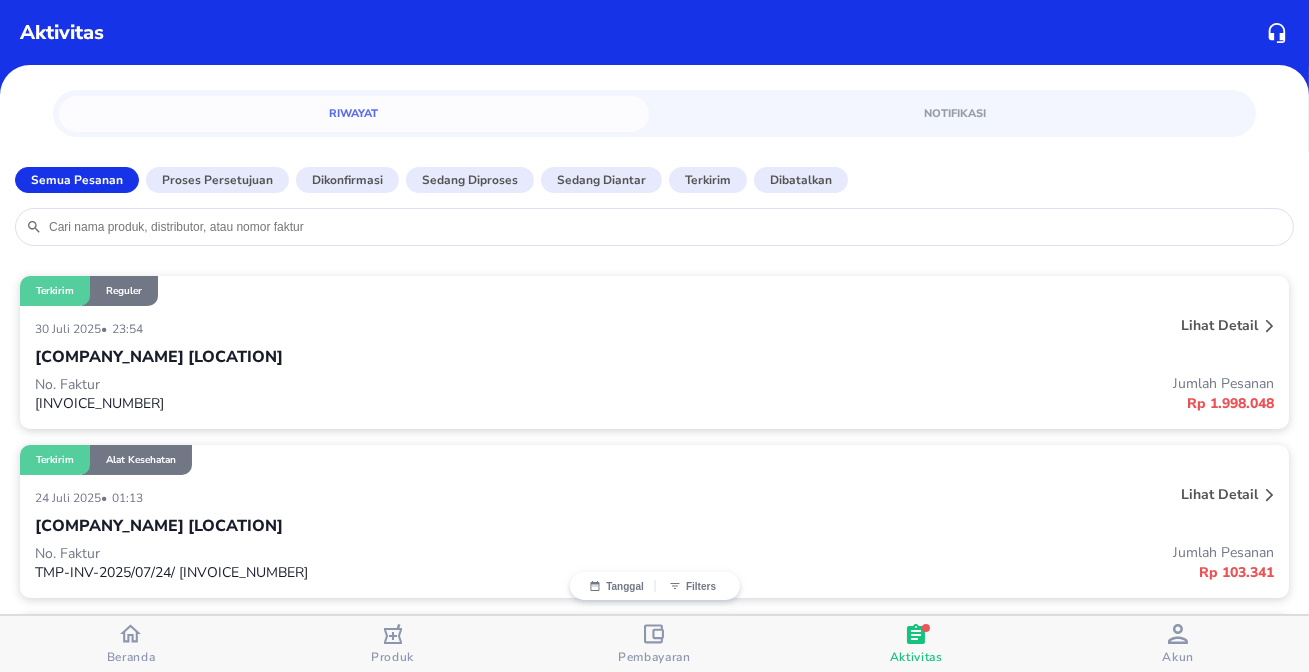 click at bounding box center [130, 636] 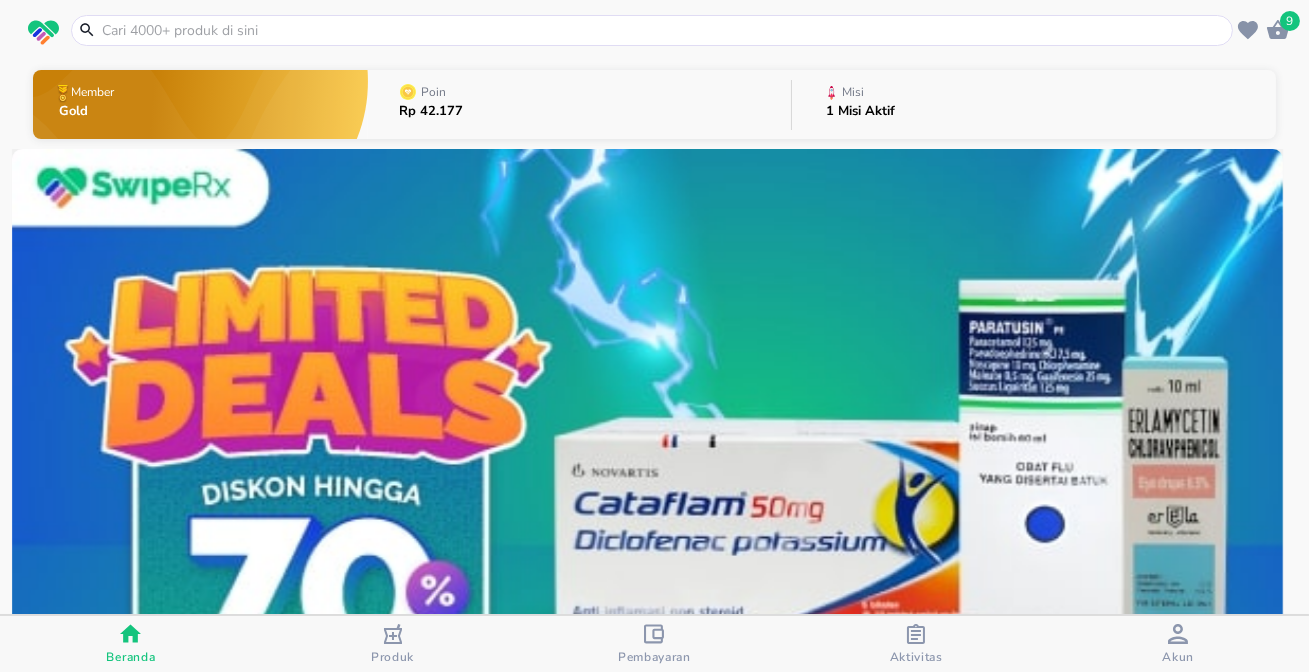 click at bounding box center [664, 30] 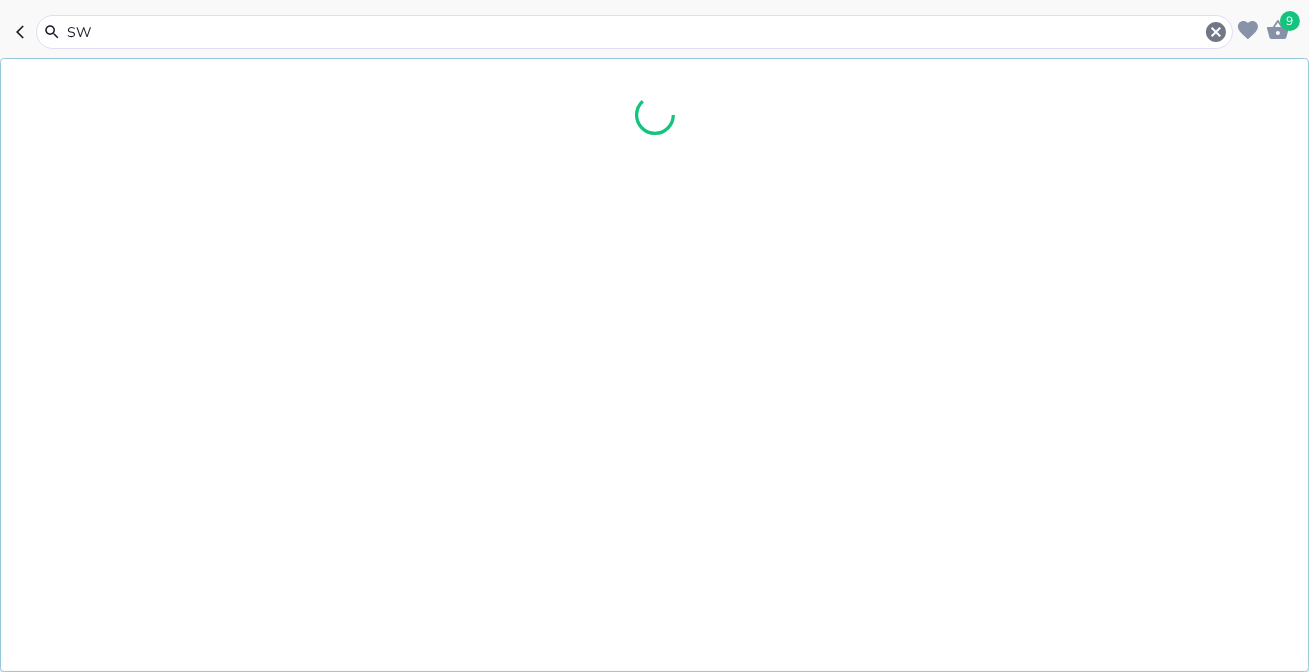 type on "S" 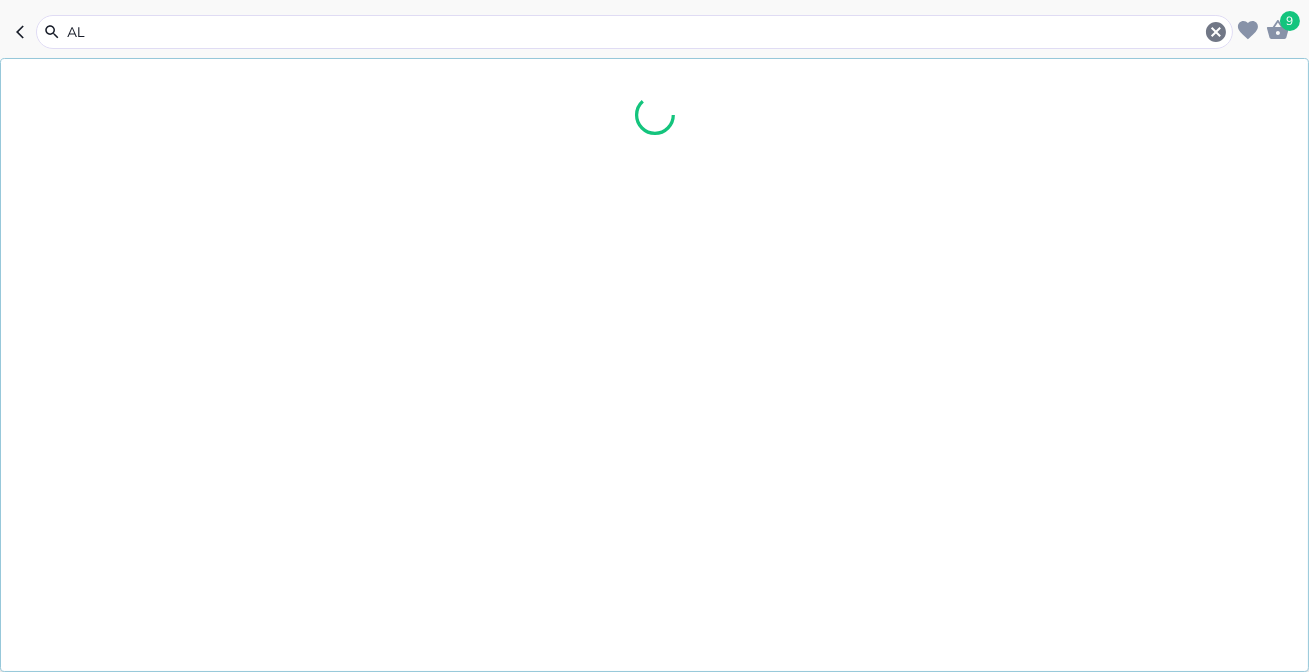 type on "A" 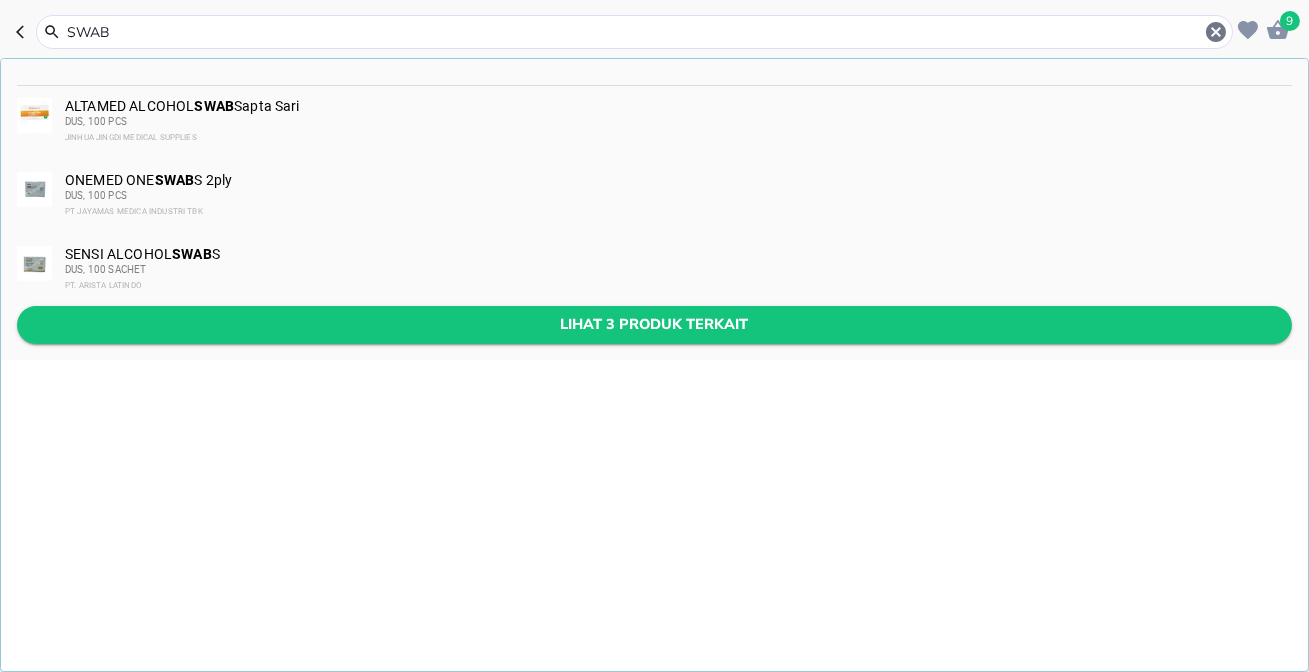 type on "SWAB" 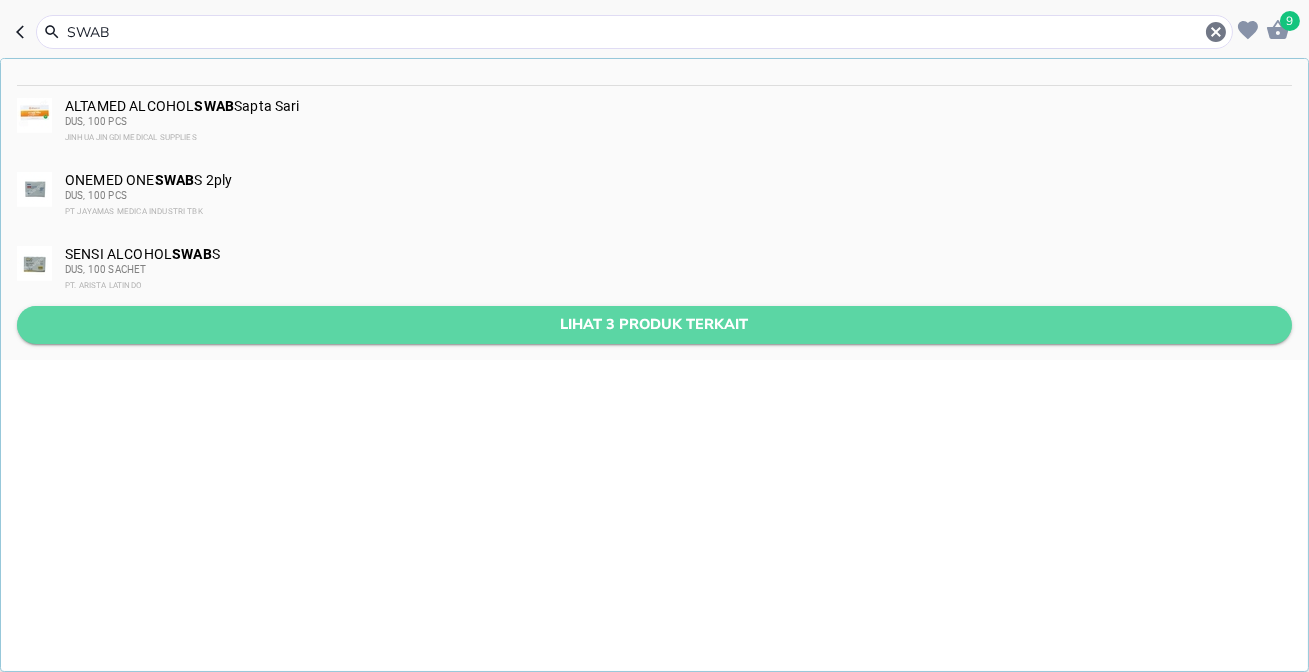 click on "Lihat 3 produk terkait" at bounding box center (654, 324) 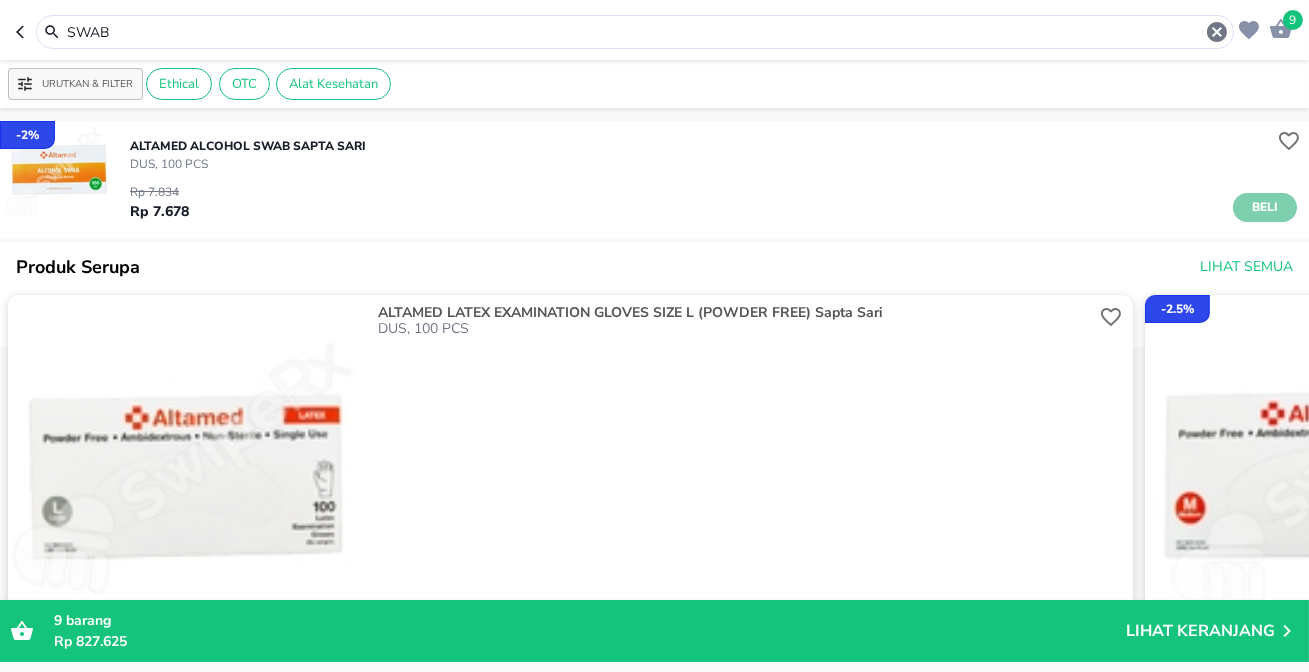 click on "Beli" at bounding box center (1265, 207) 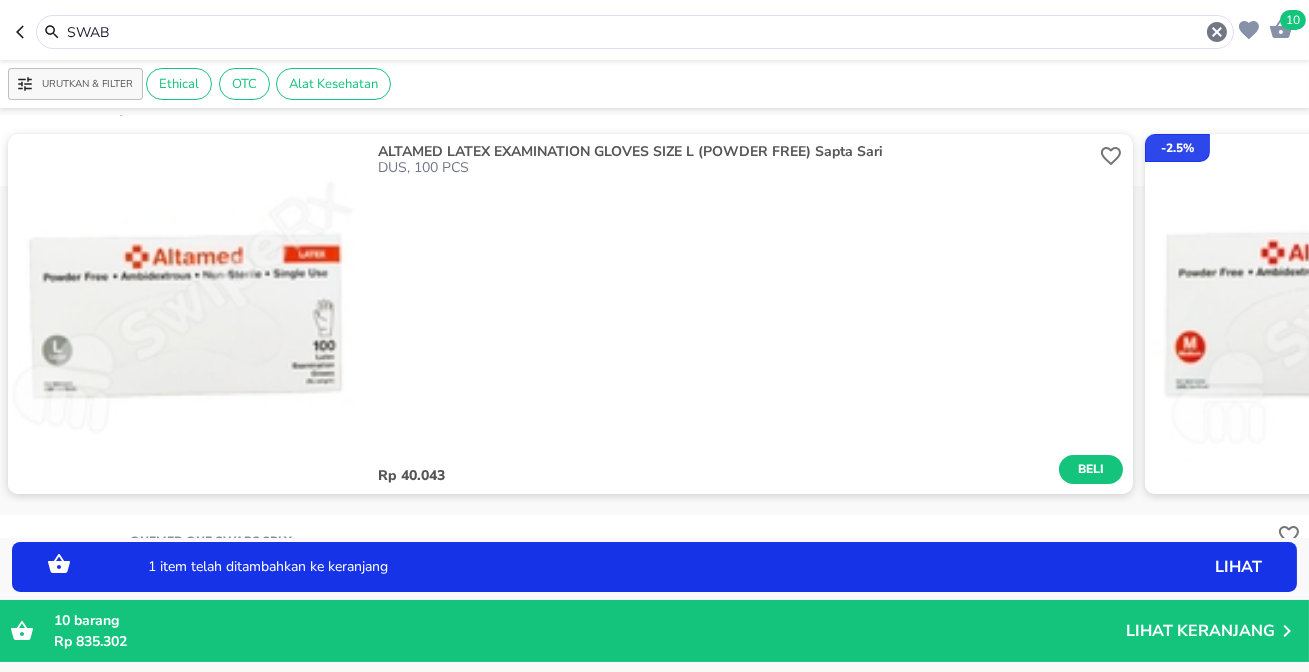 scroll, scrollTop: 90, scrollLeft: 0, axis: vertical 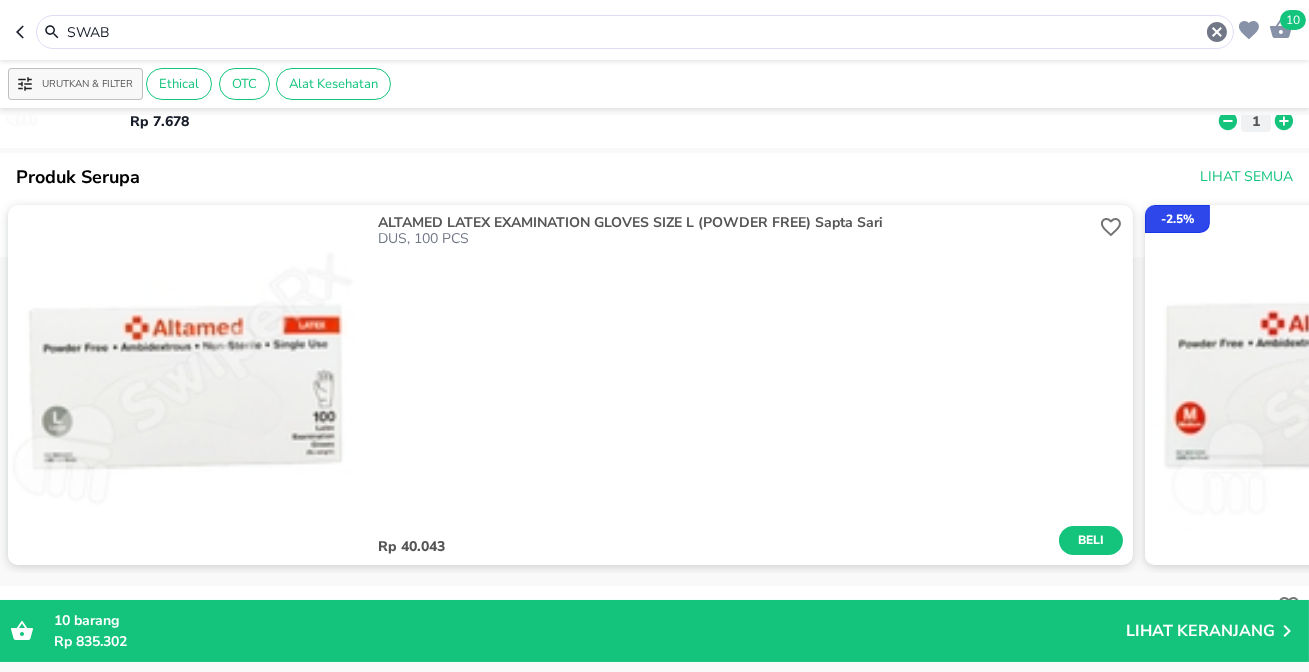 click on "Lihat Semua" at bounding box center [1246, 177] 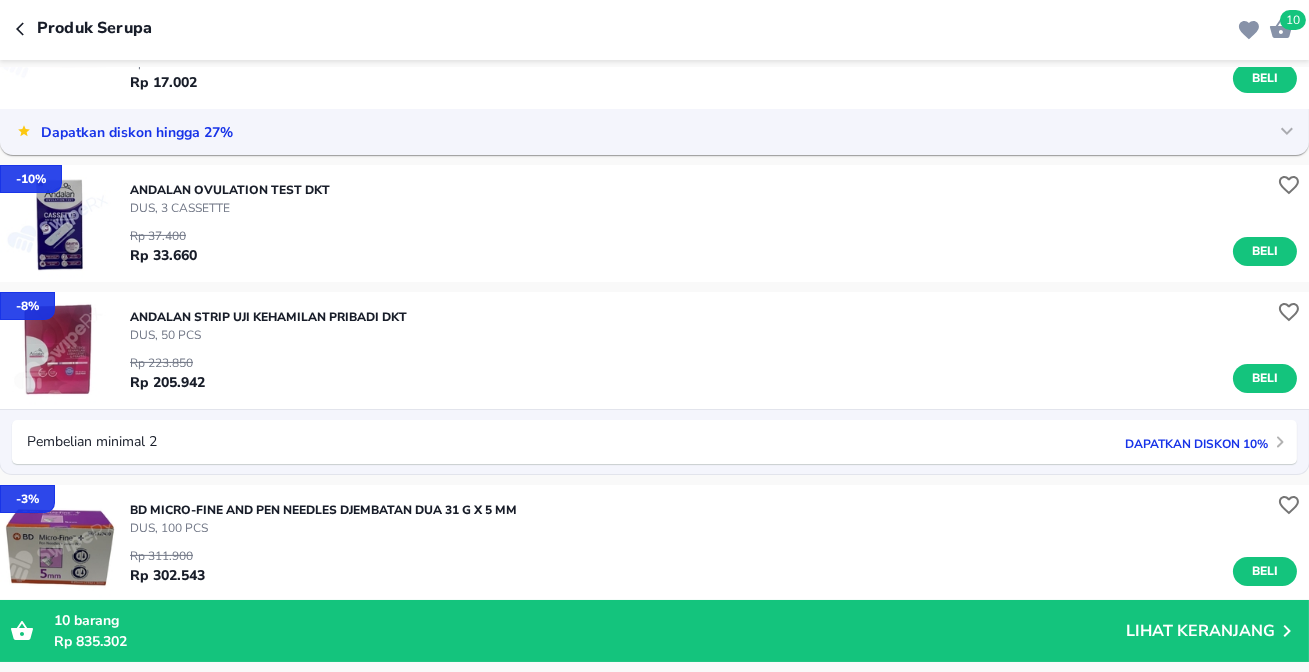 scroll, scrollTop: 1090, scrollLeft: 0, axis: vertical 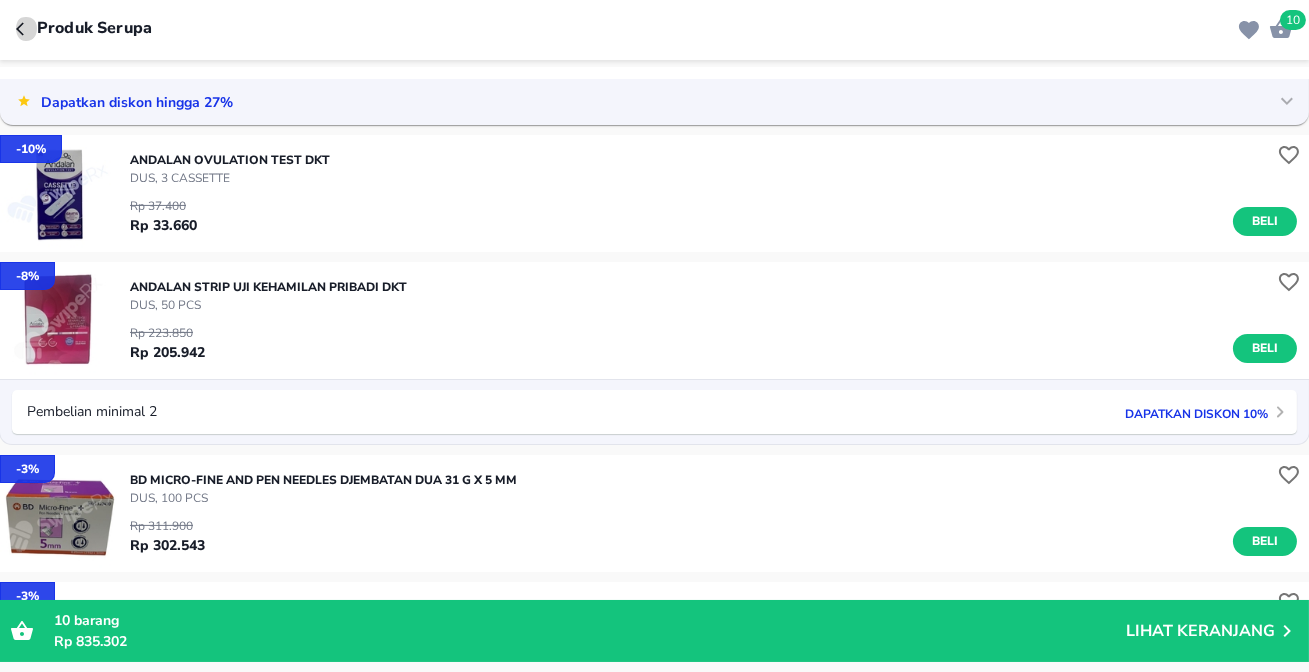 click 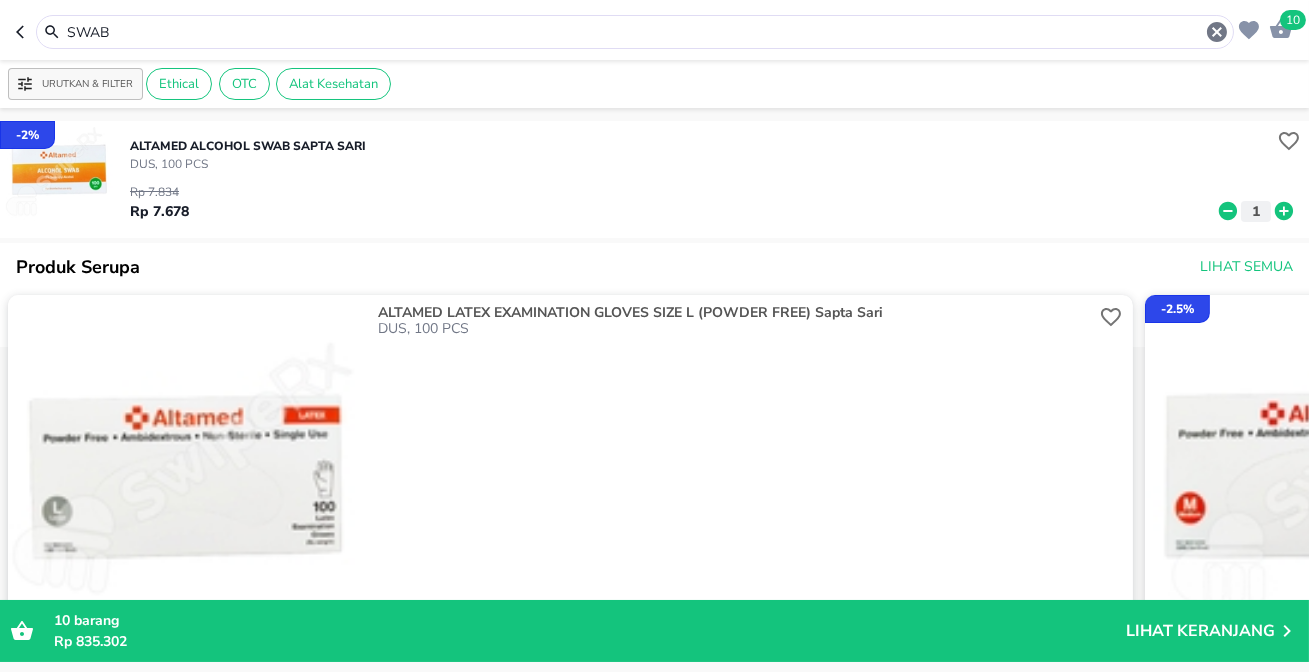 click 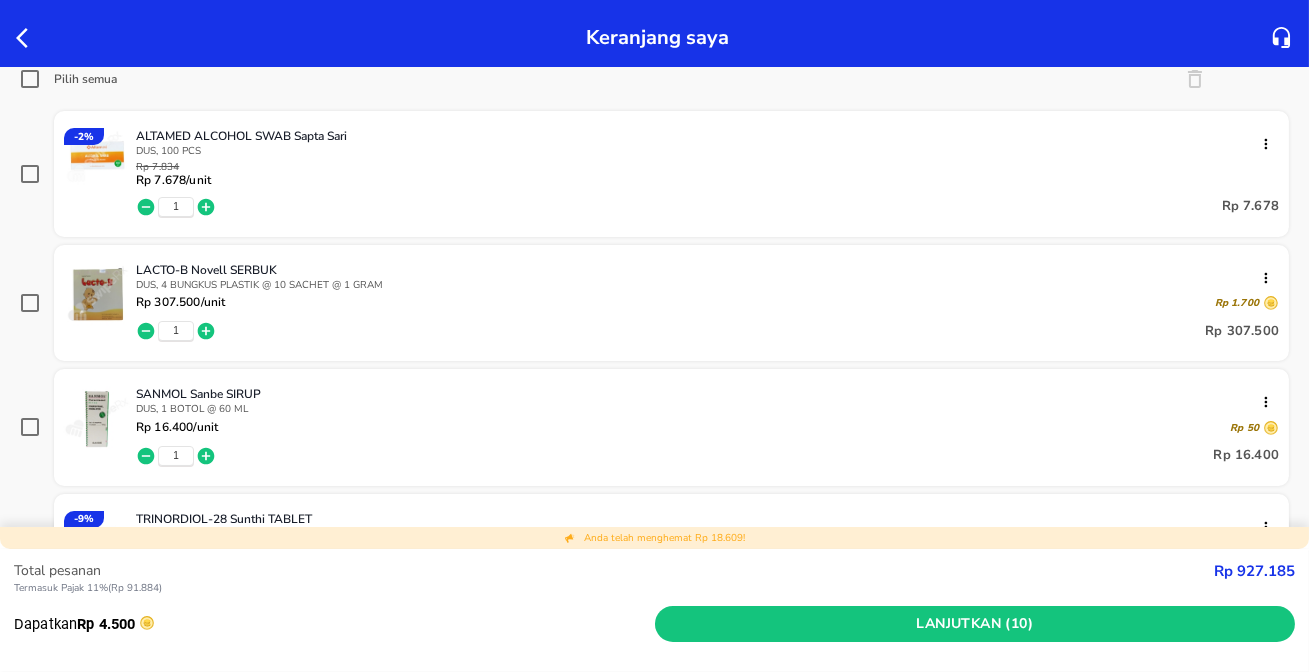 scroll, scrollTop: 181, scrollLeft: 0, axis: vertical 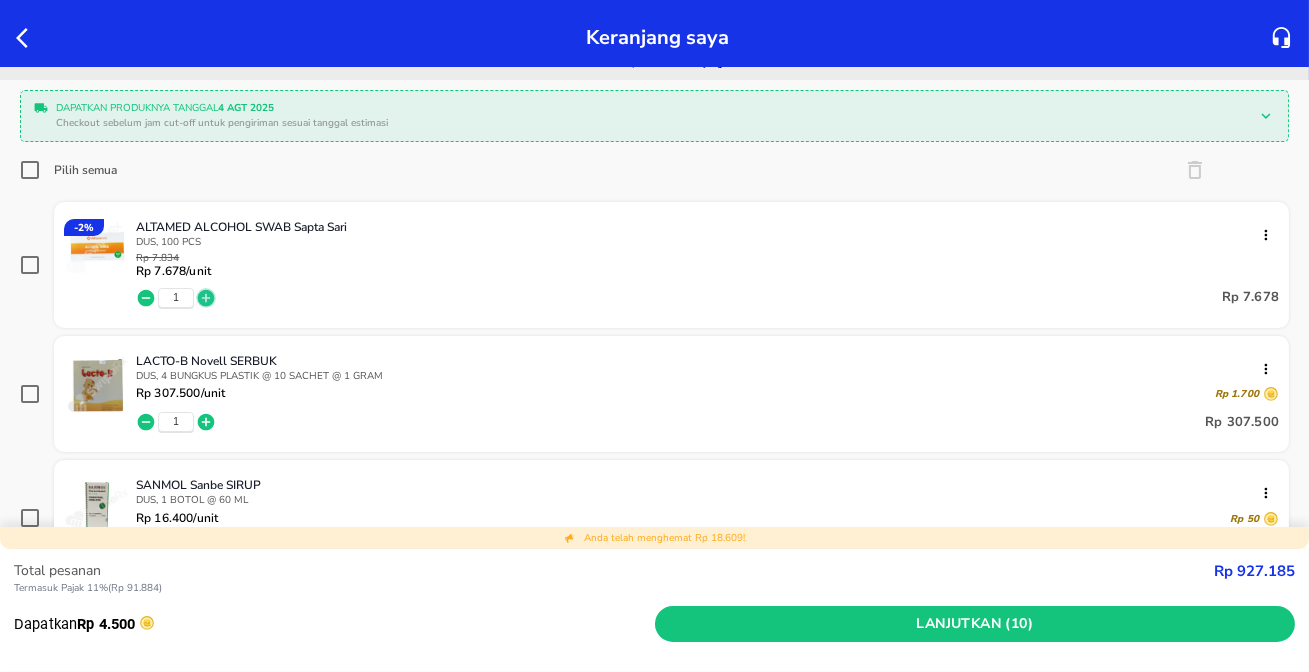 click 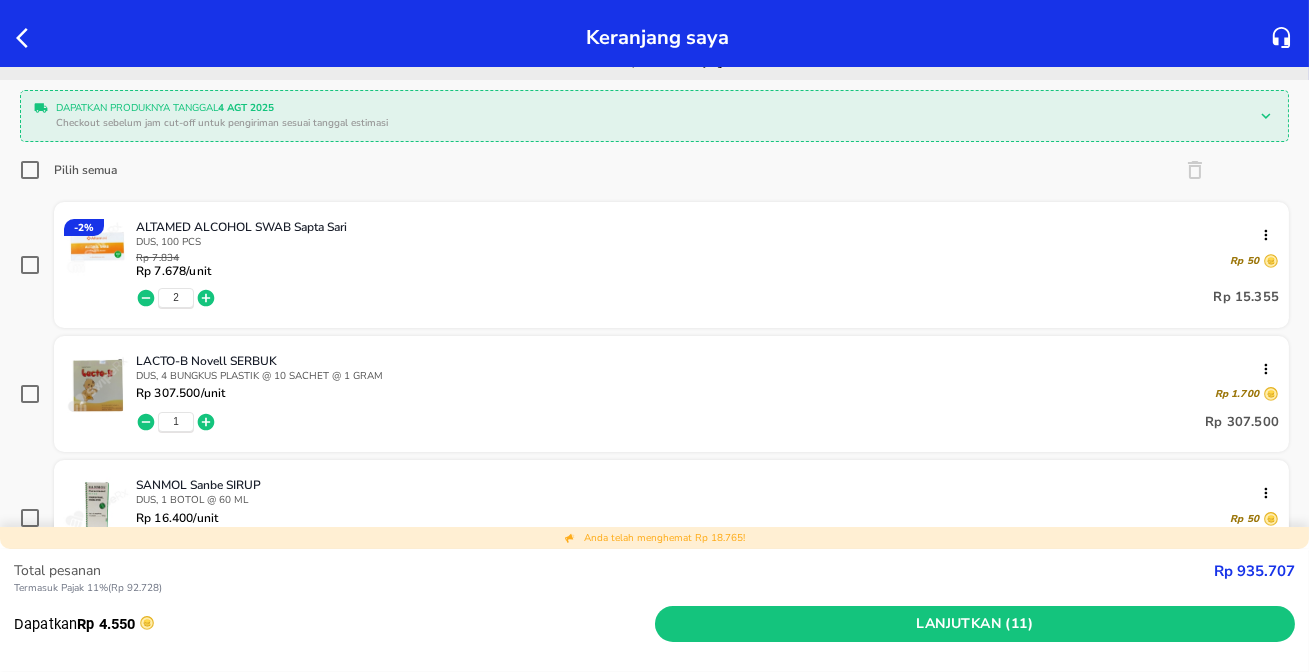 click 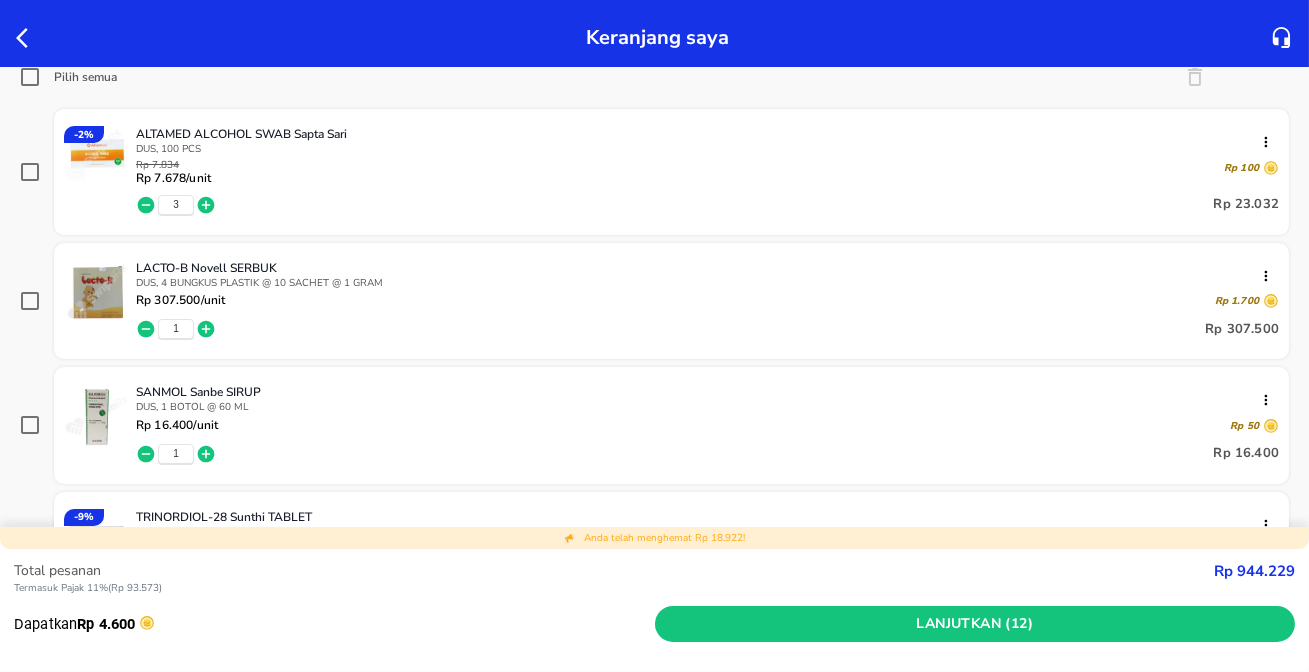 scroll, scrollTop: 181, scrollLeft: 0, axis: vertical 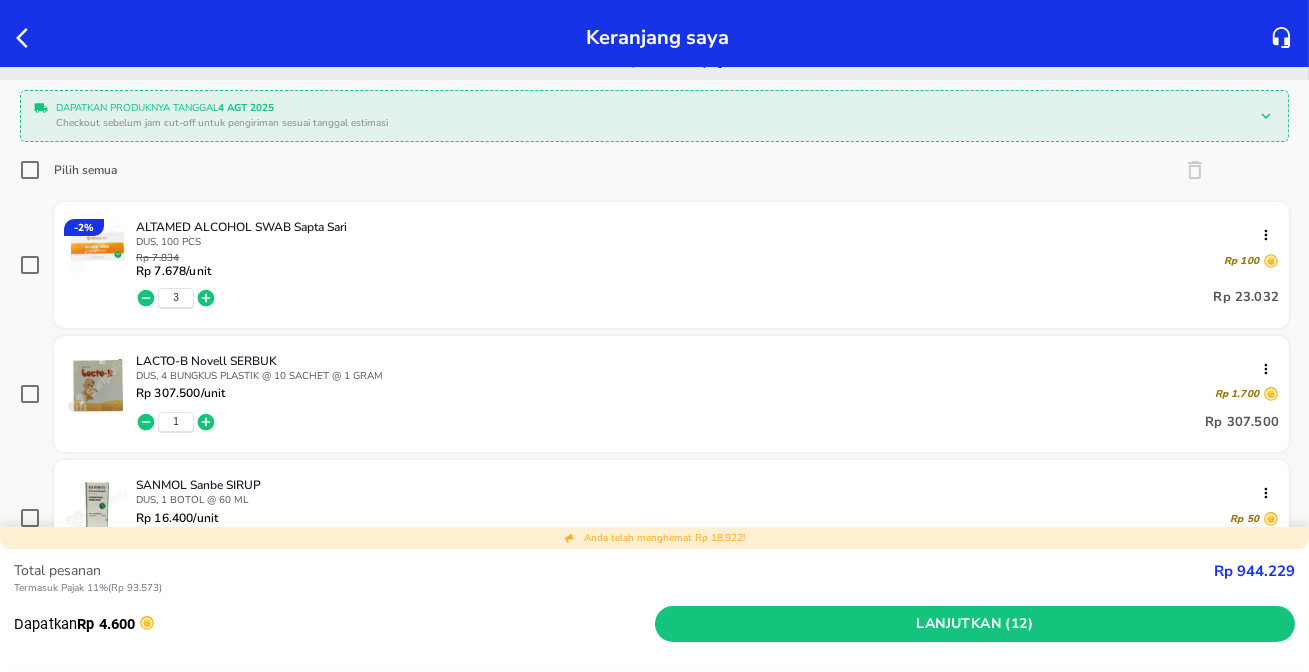 click 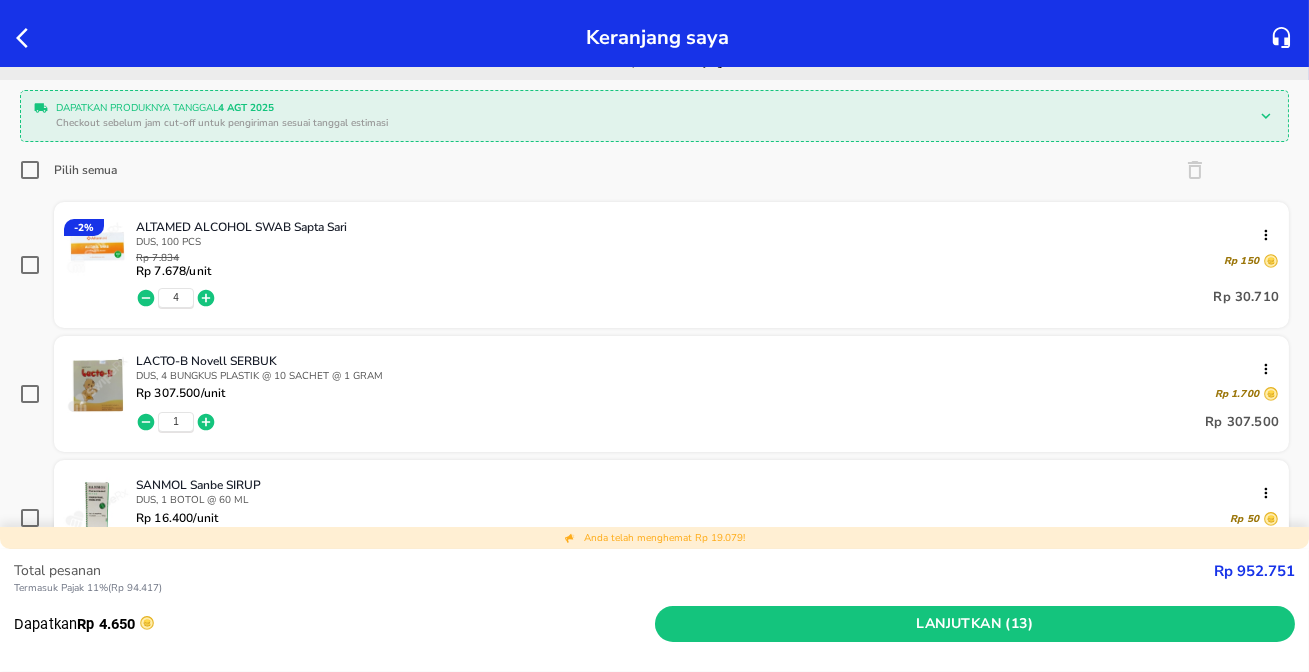 click 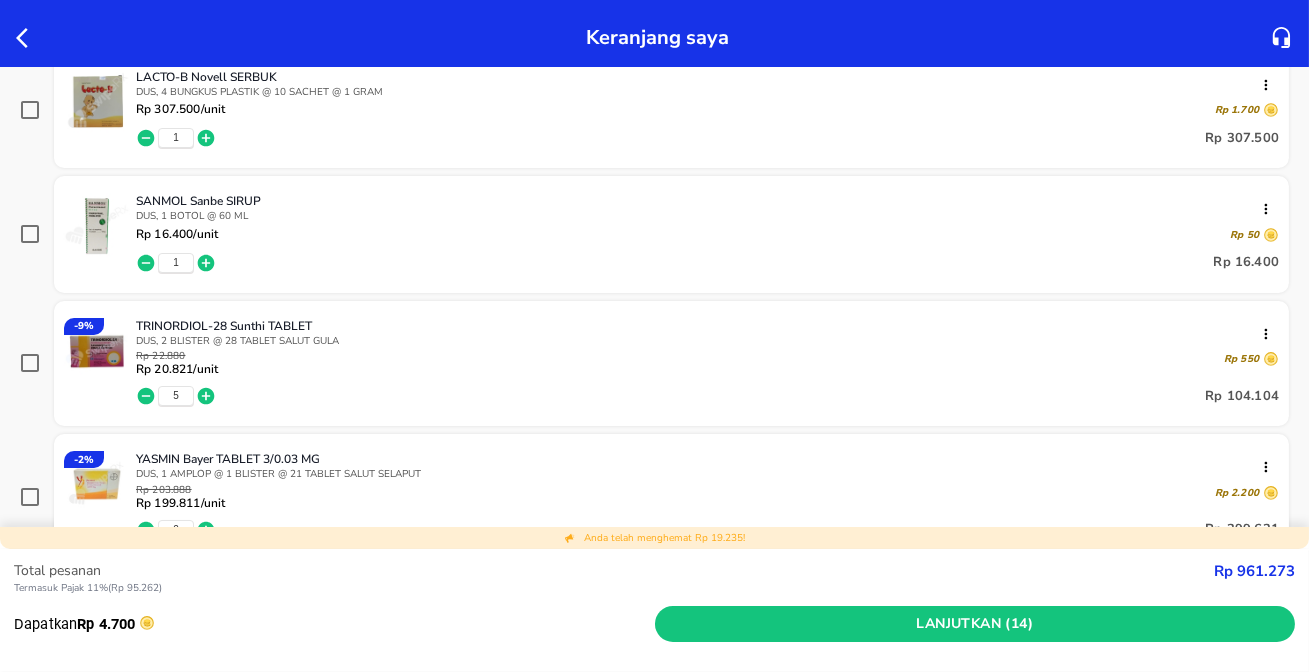 scroll, scrollTop: 454, scrollLeft: 0, axis: vertical 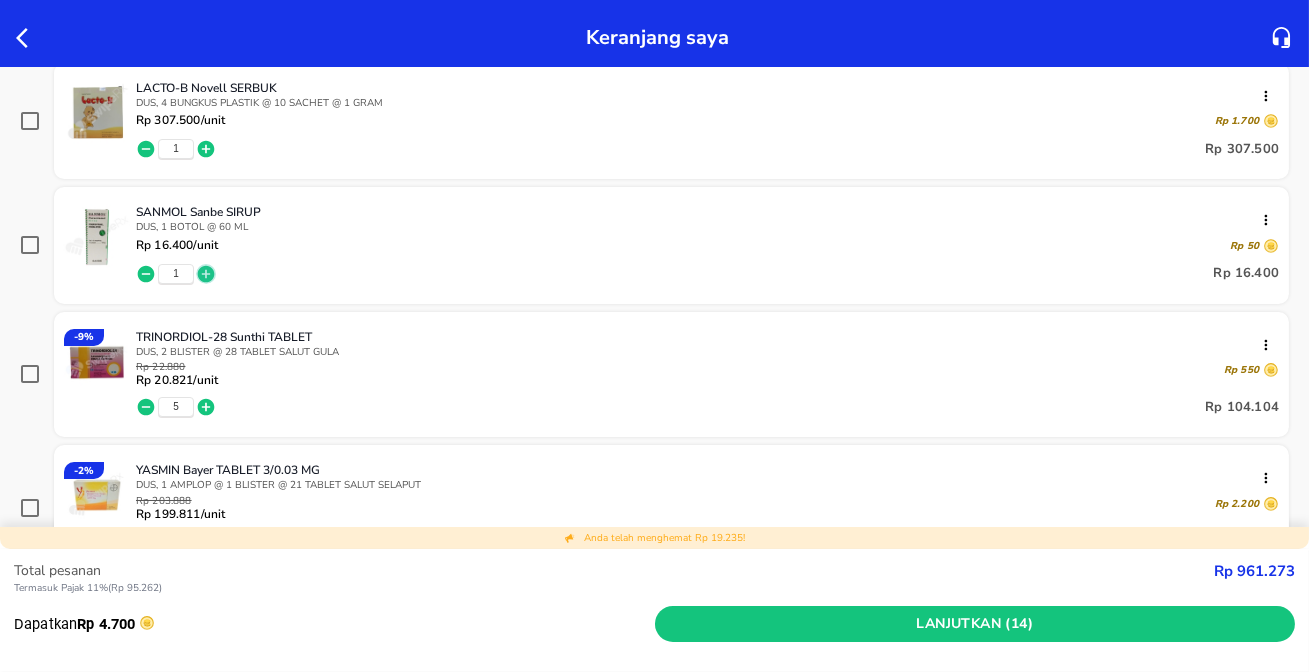click 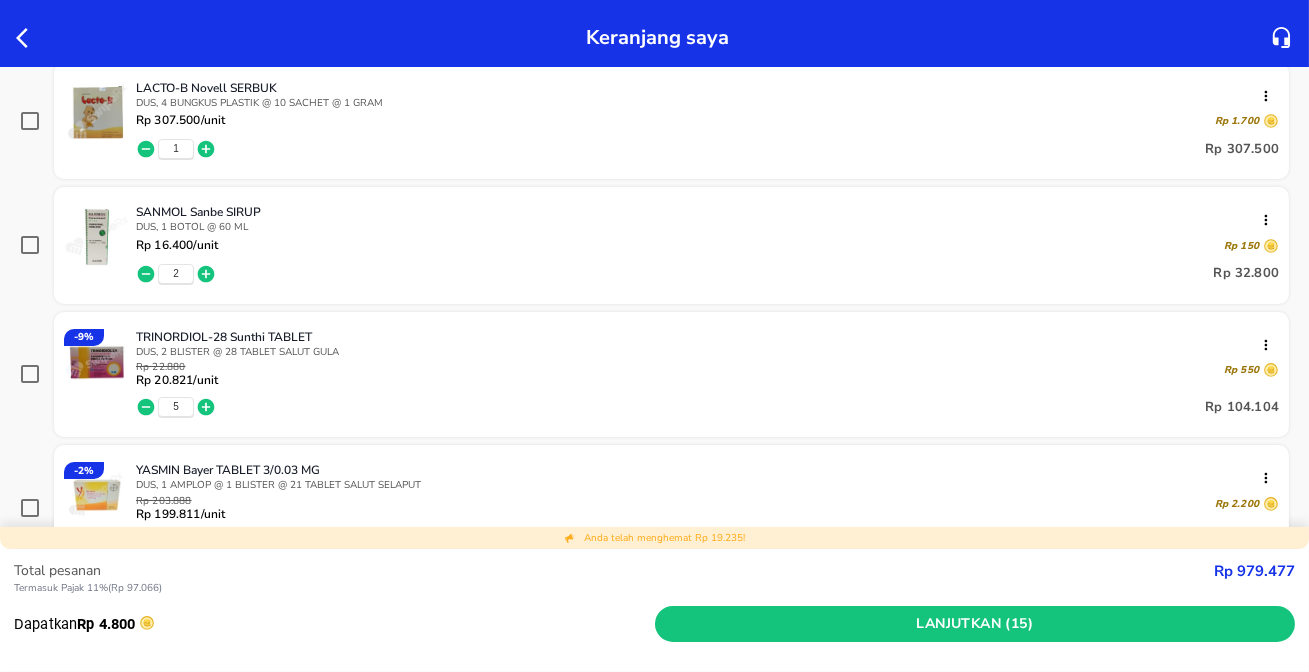 click 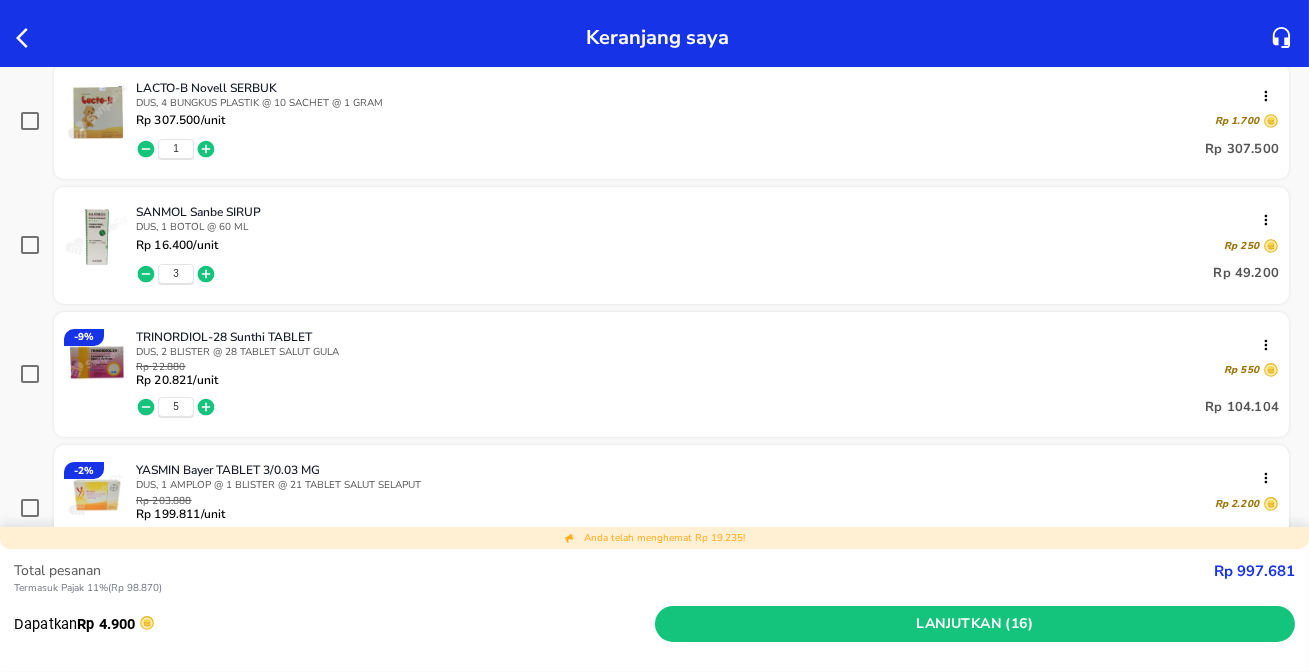 click 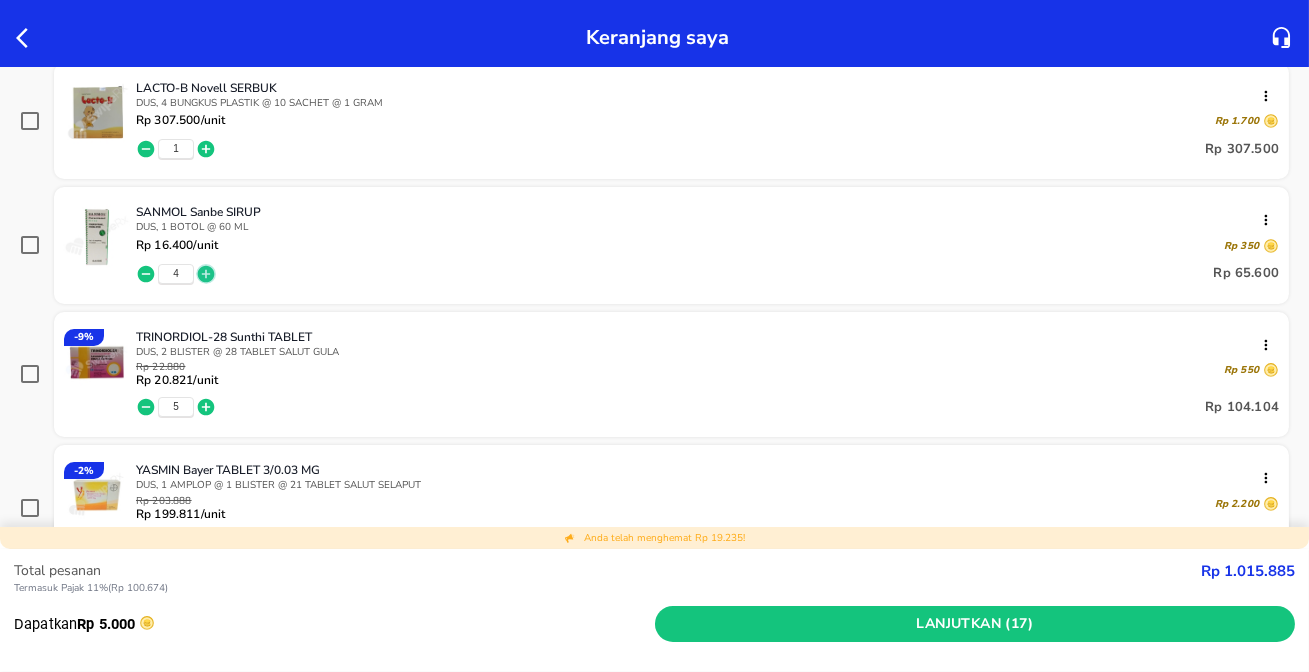 click 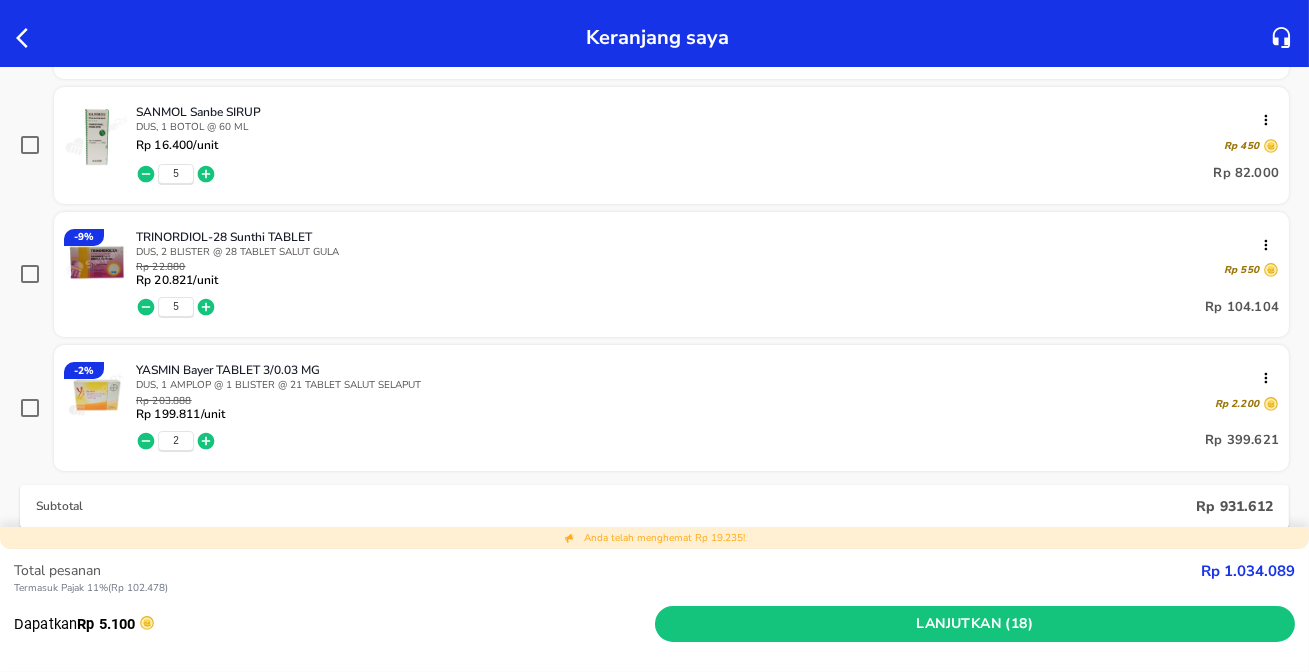 scroll, scrollTop: 545, scrollLeft: 0, axis: vertical 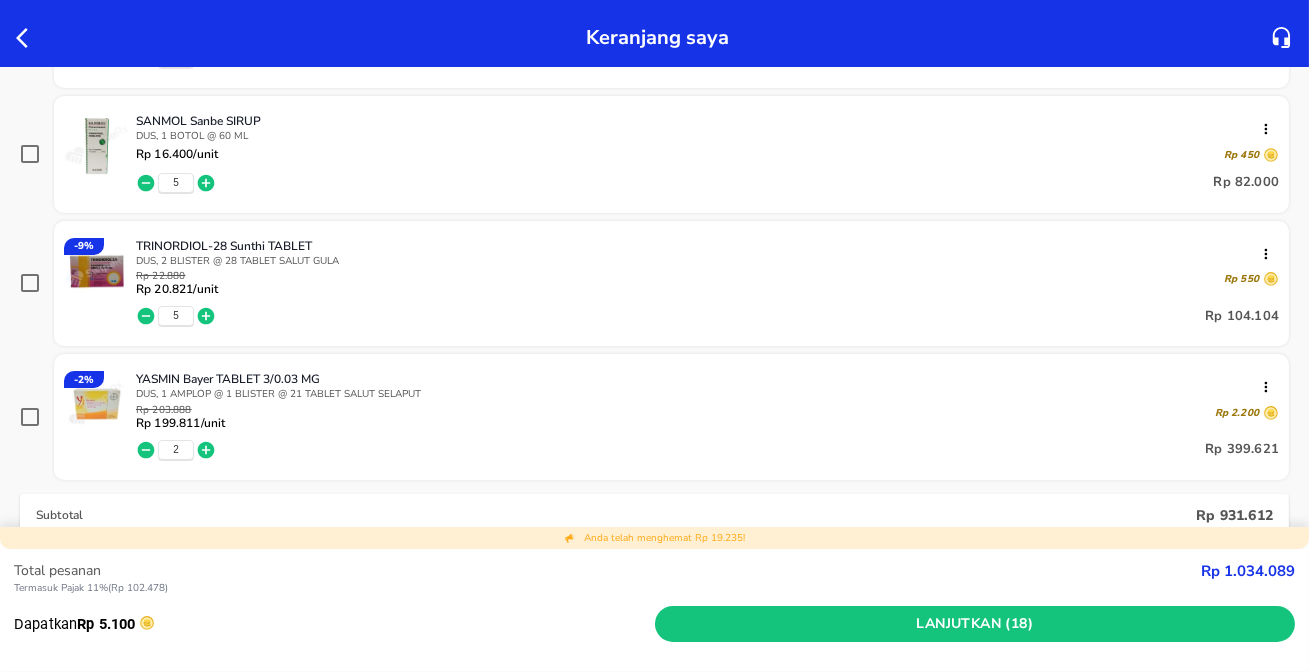 click 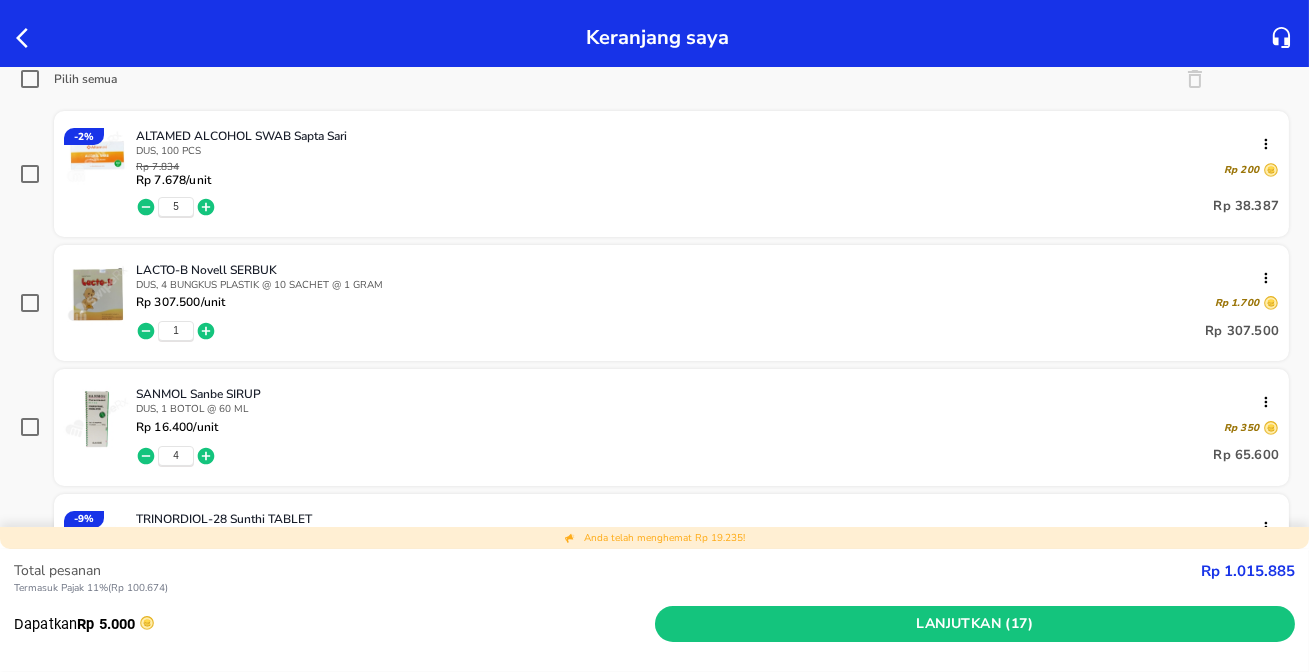 scroll, scrollTop: 363, scrollLeft: 0, axis: vertical 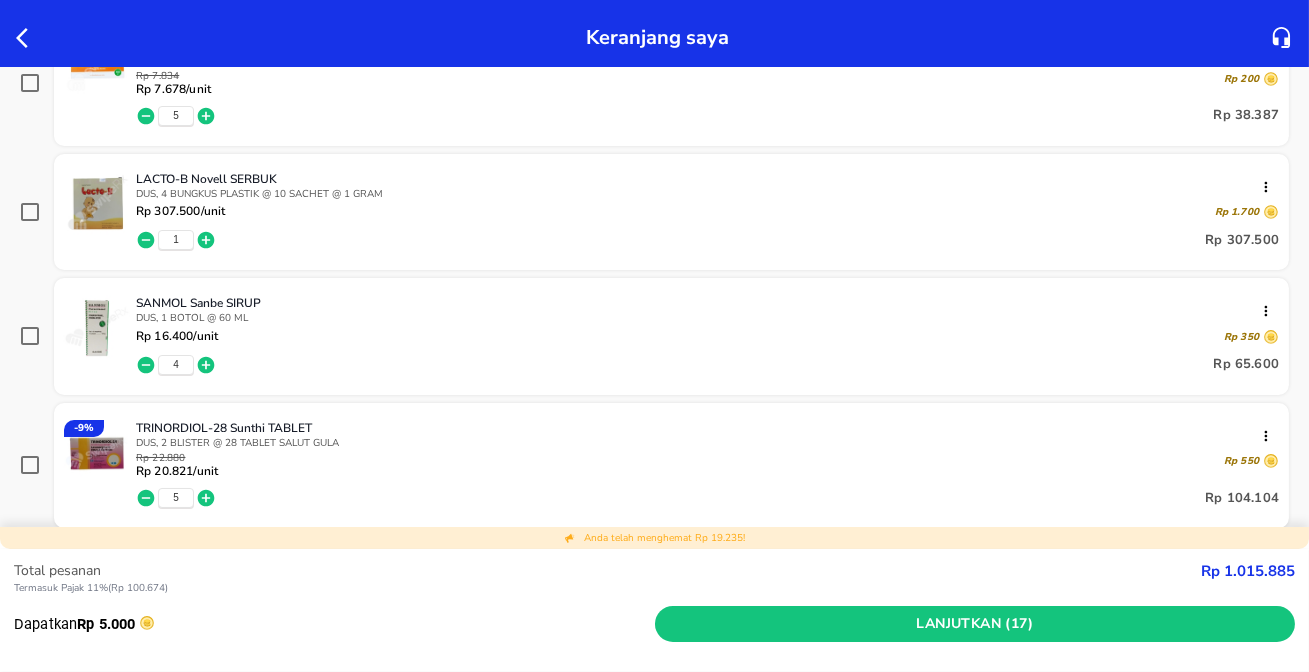 click 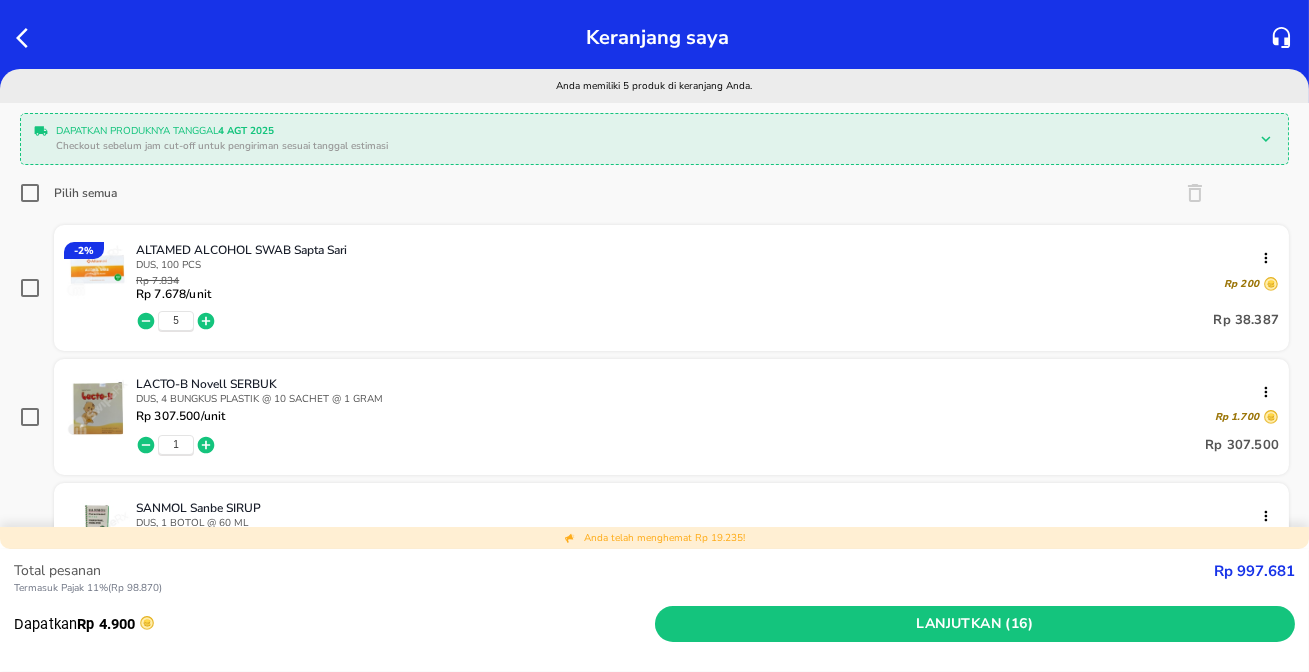 scroll, scrollTop: 90, scrollLeft: 0, axis: vertical 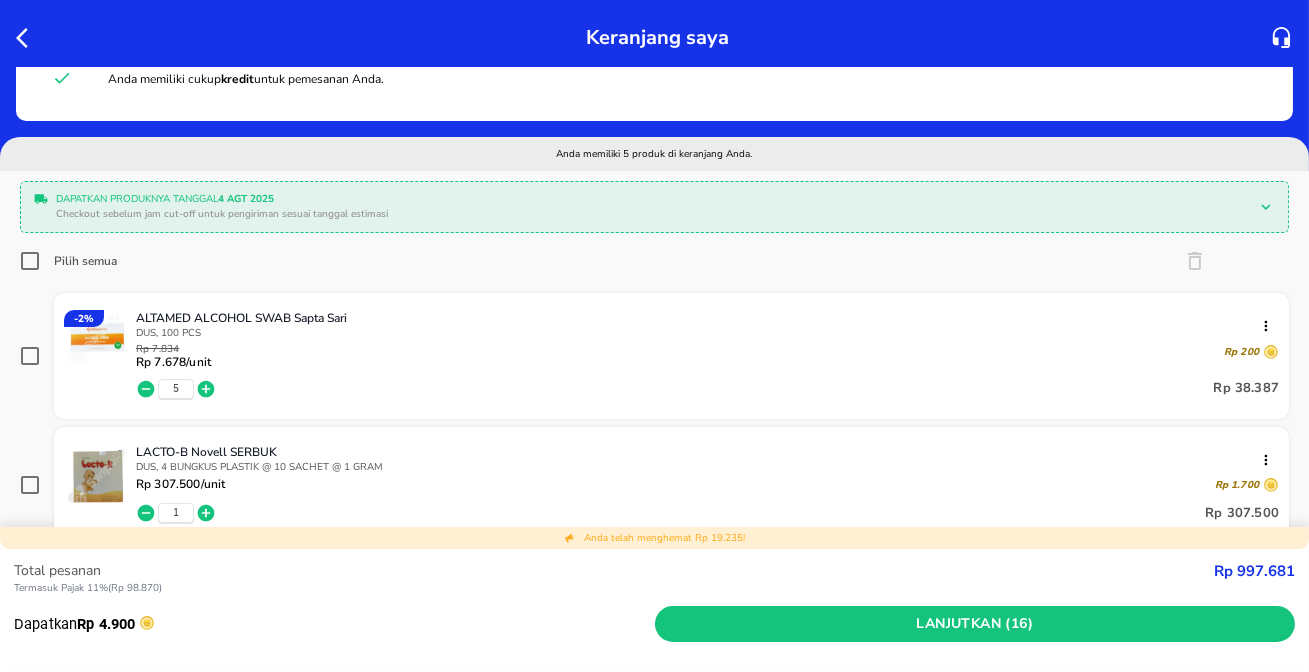 click 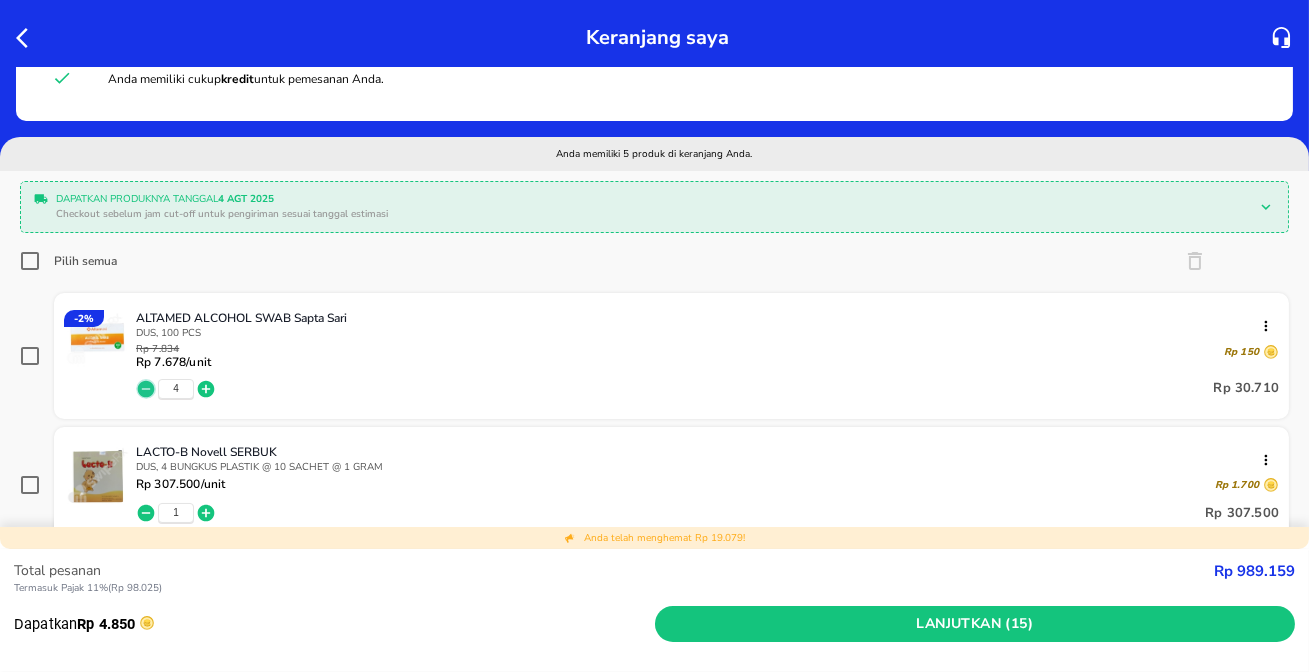 click 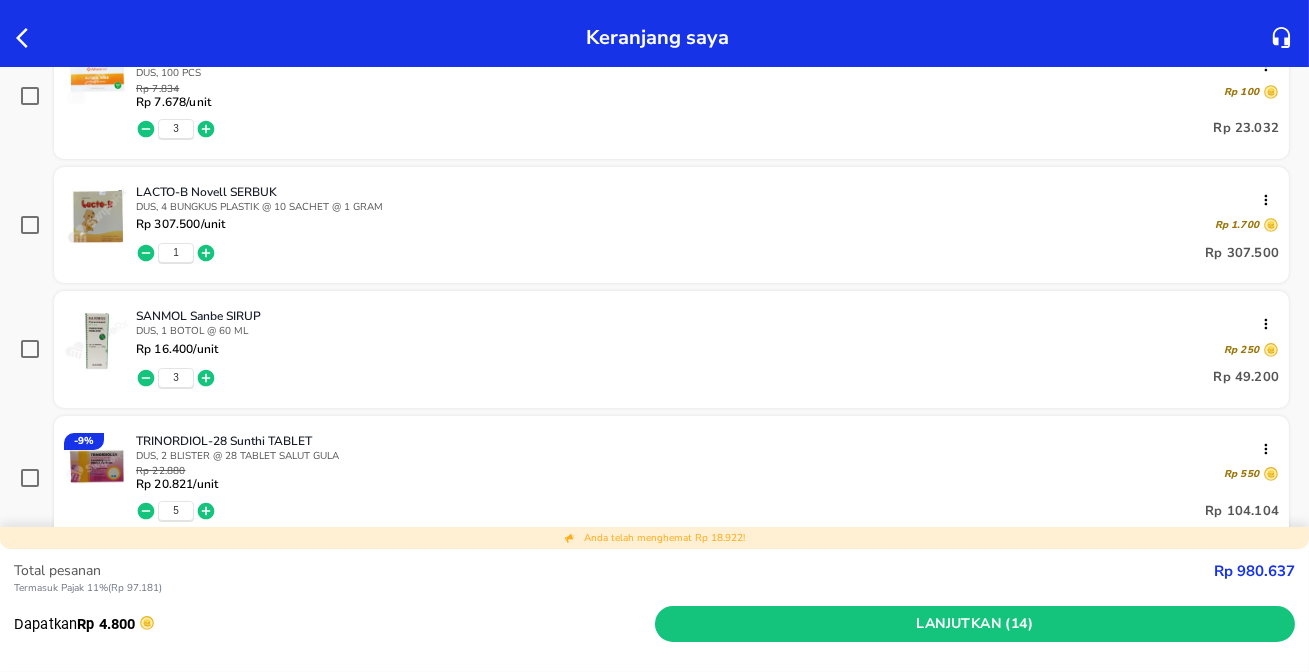 scroll, scrollTop: 272, scrollLeft: 0, axis: vertical 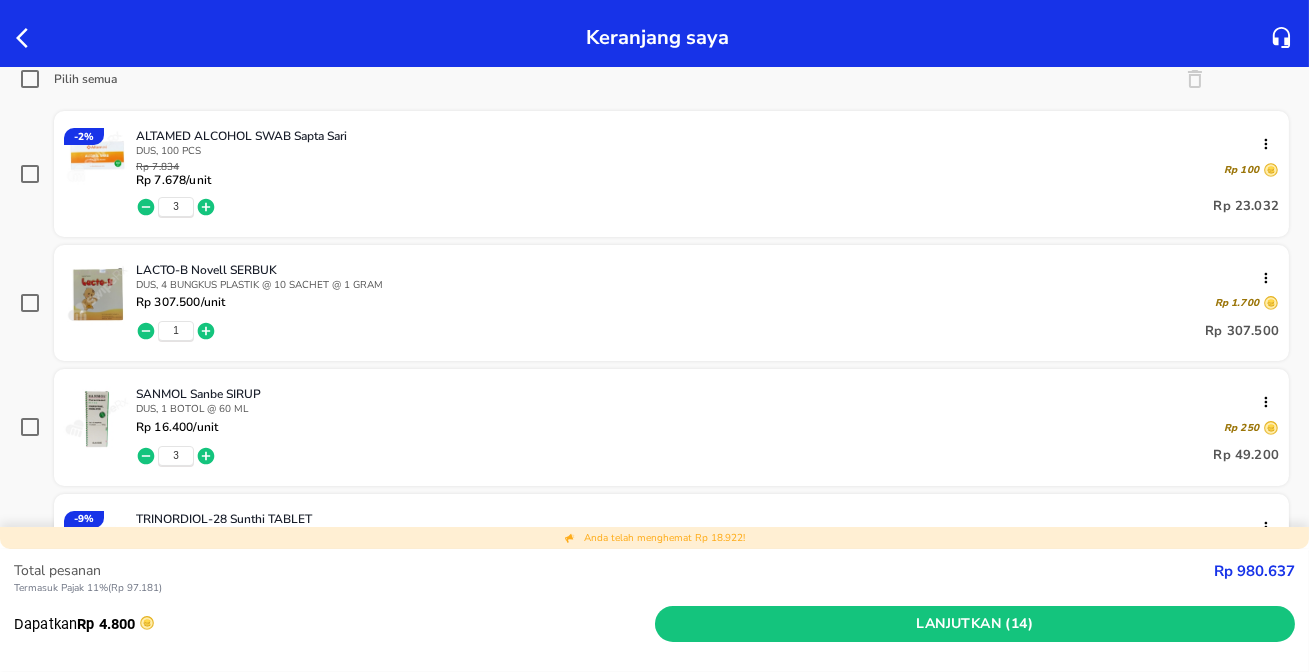 click 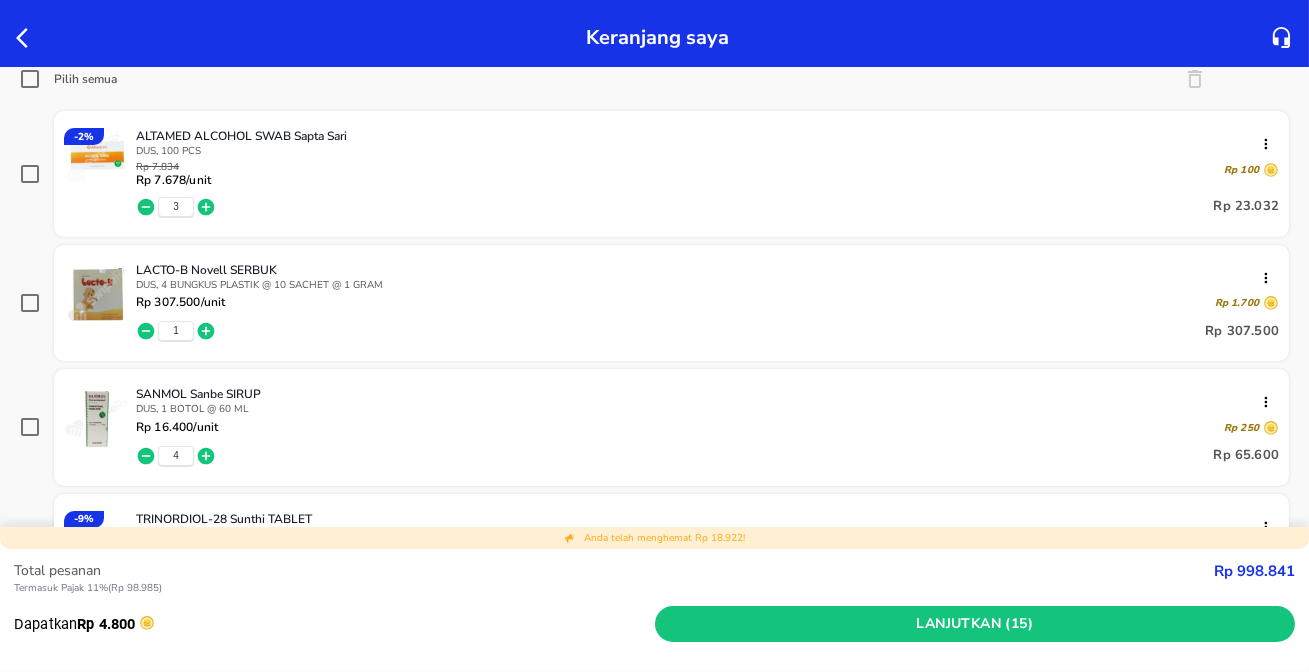 click 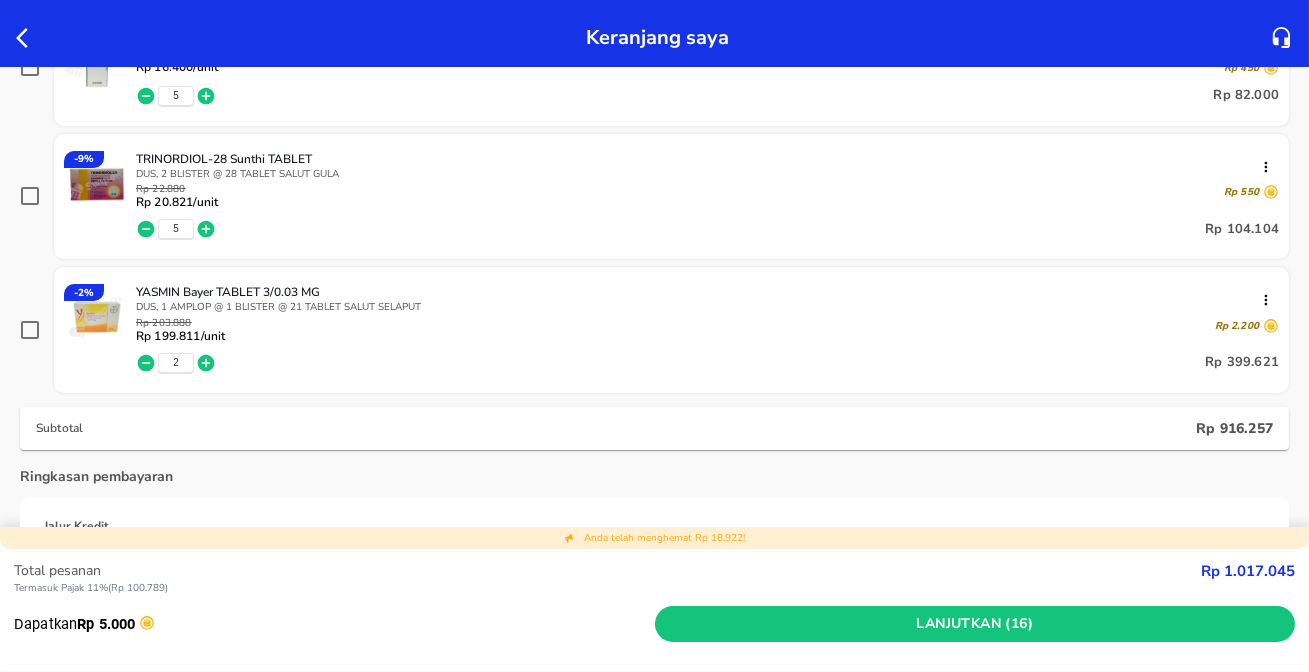 scroll, scrollTop: 545, scrollLeft: 0, axis: vertical 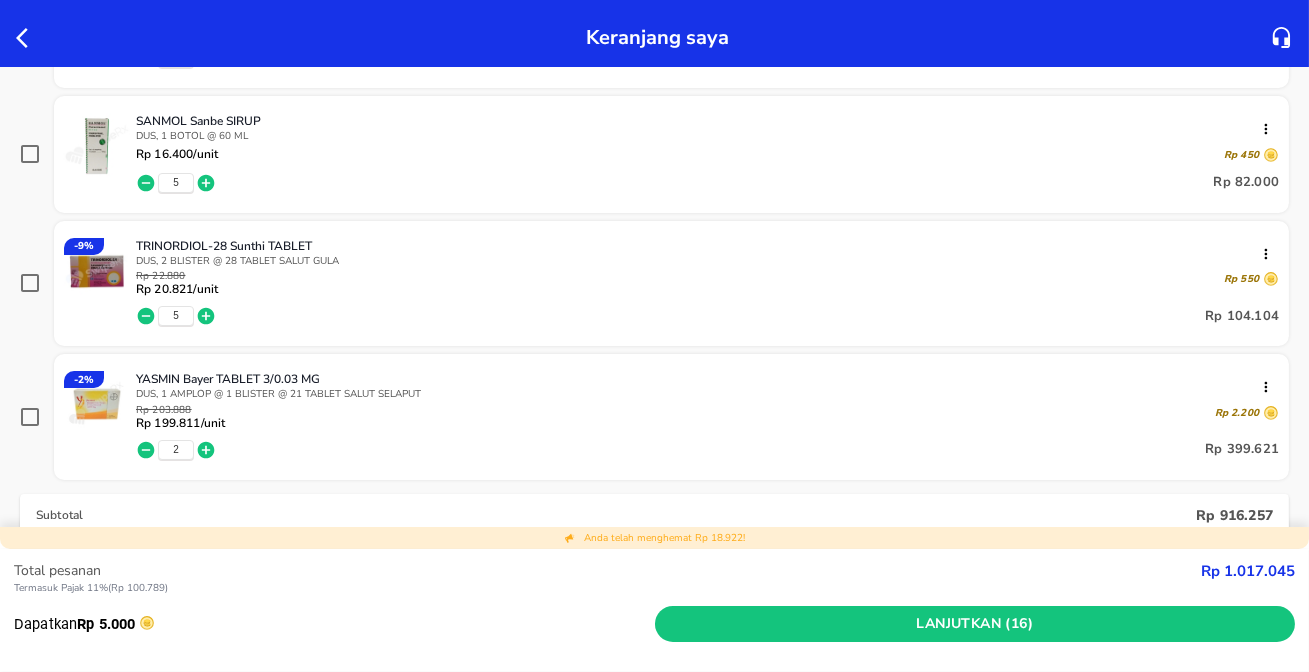 click 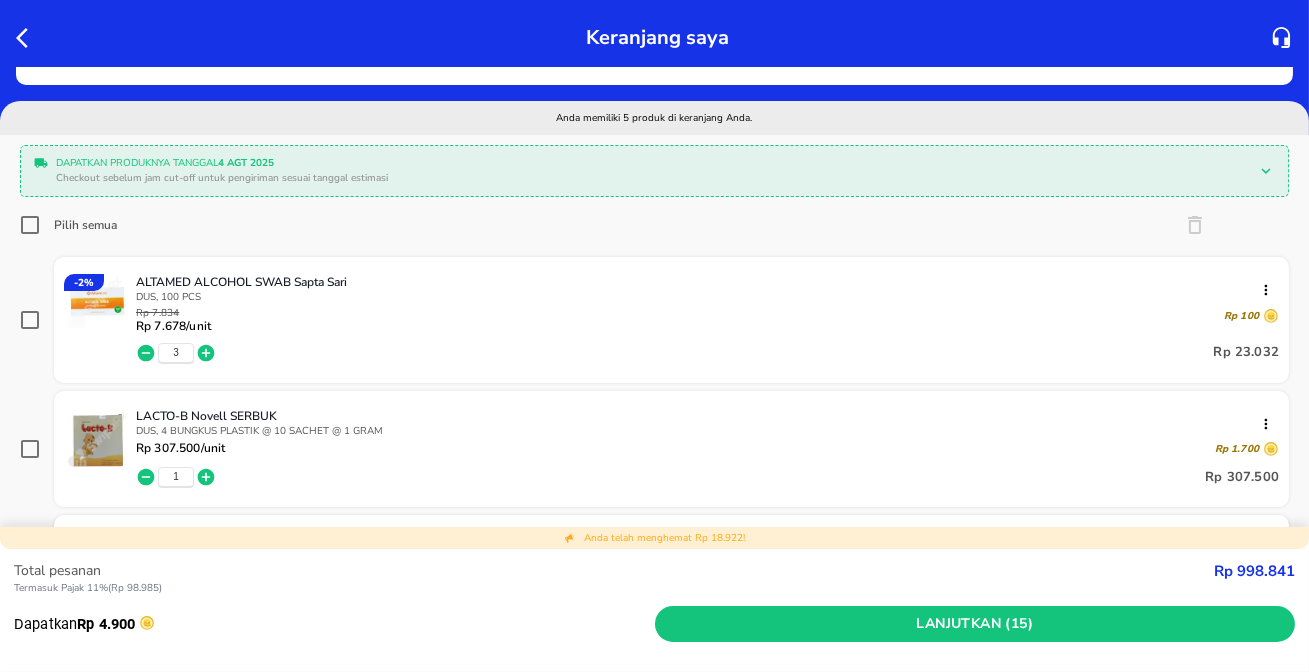 scroll, scrollTop: 90, scrollLeft: 0, axis: vertical 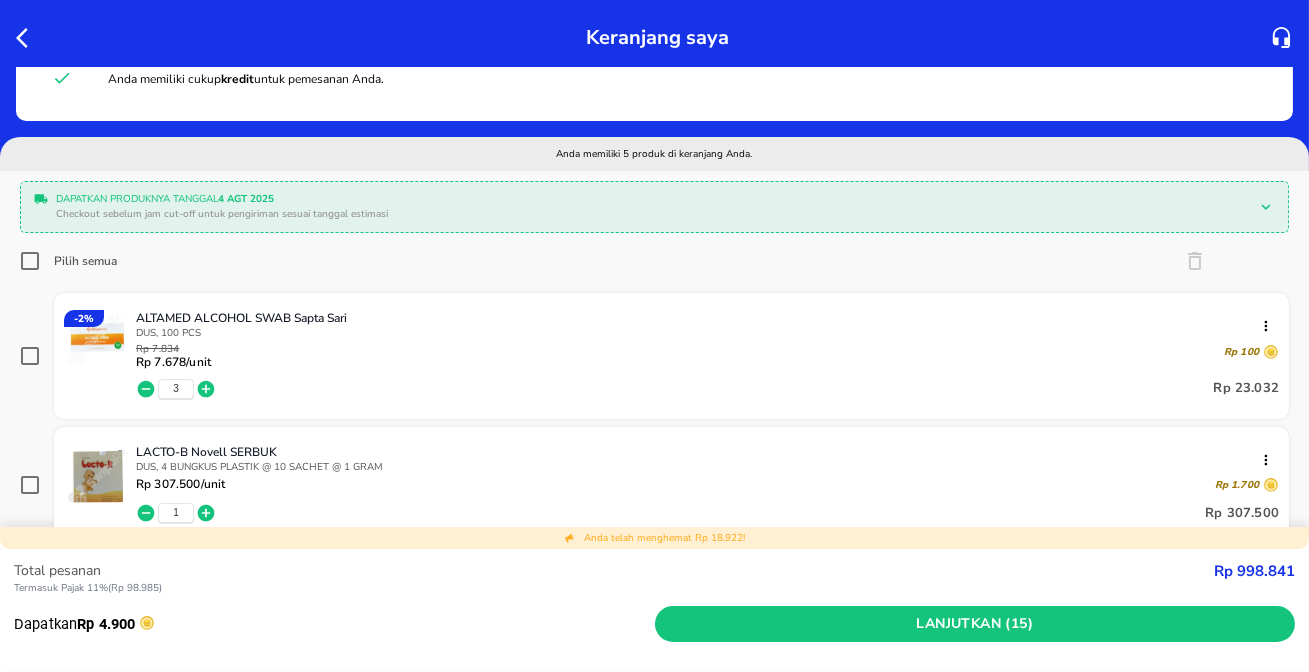 click 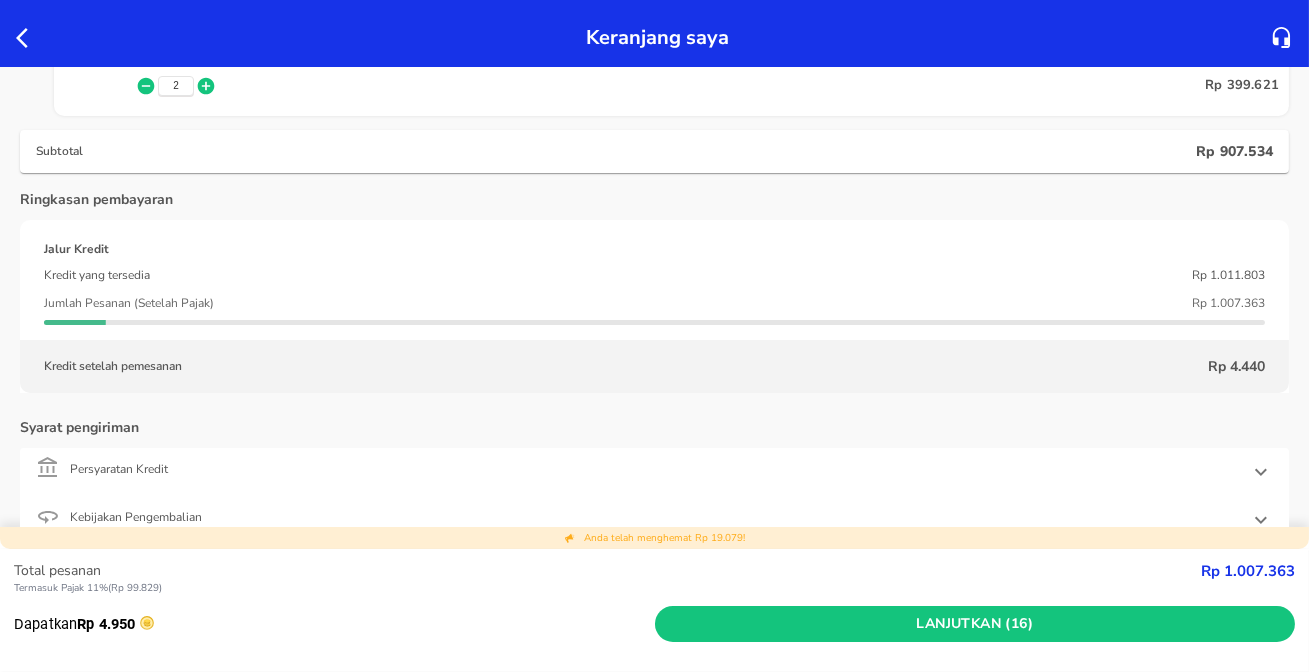 scroll, scrollTop: 1000, scrollLeft: 0, axis: vertical 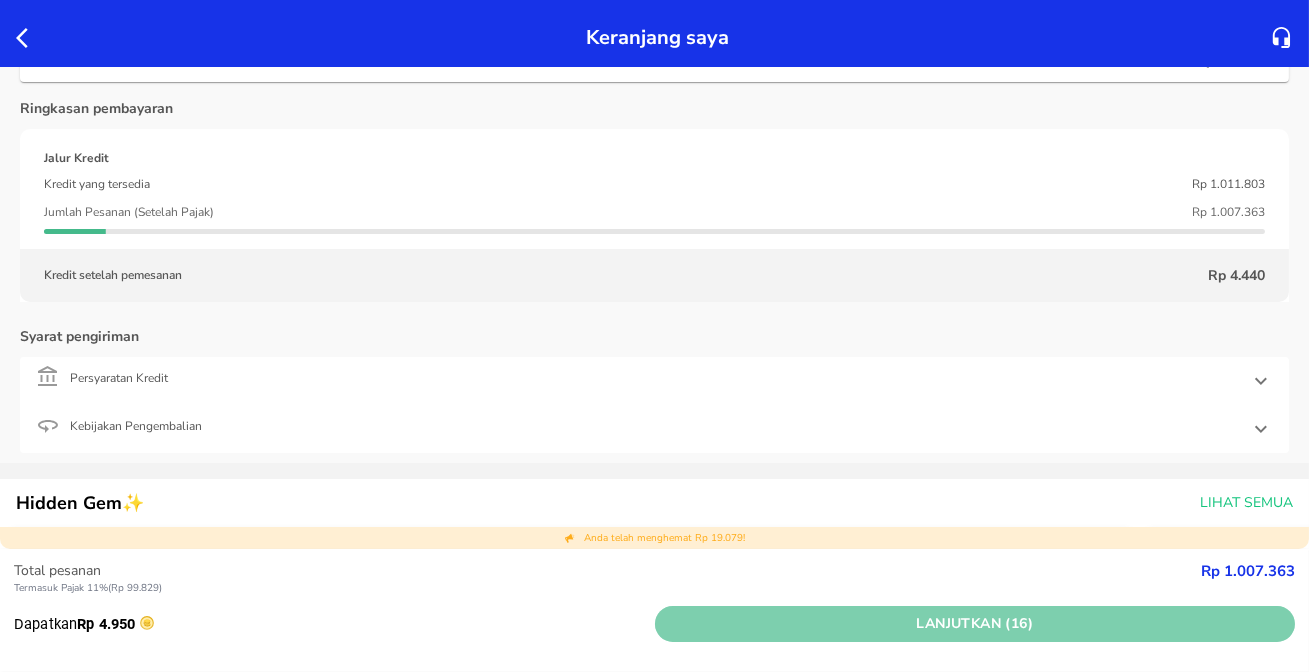 click on "Lanjutkan (16)" at bounding box center (975, 624) 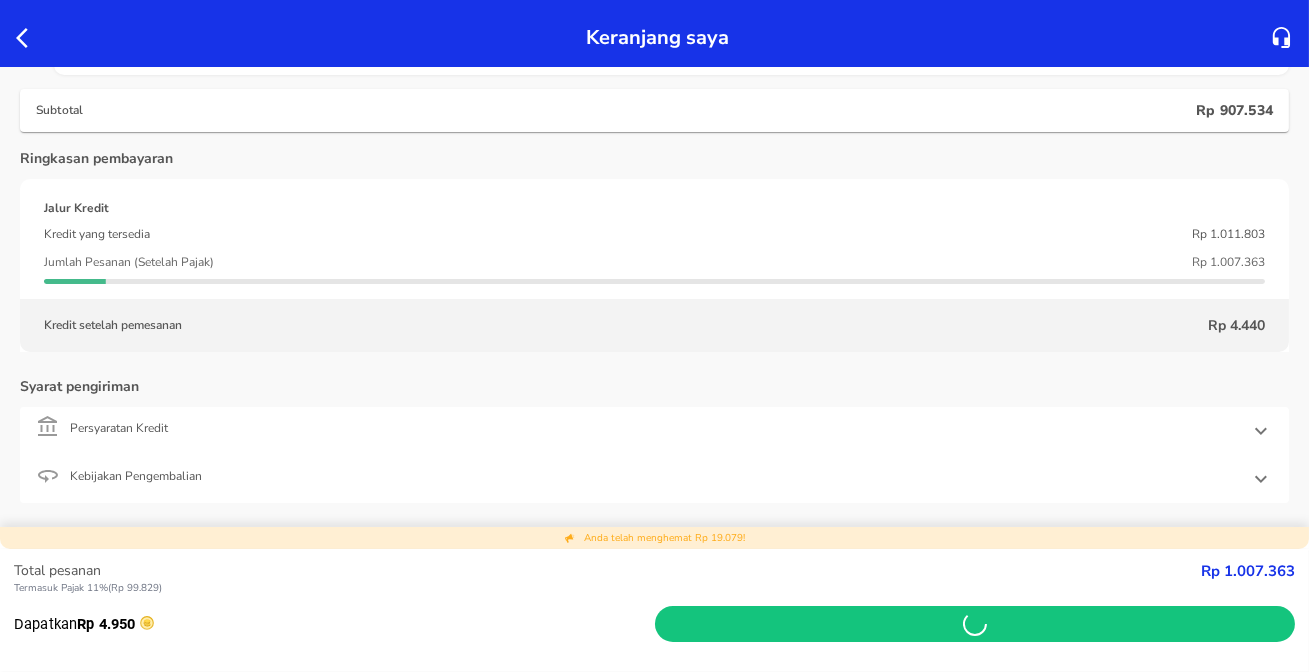 scroll, scrollTop: 1000, scrollLeft: 0, axis: vertical 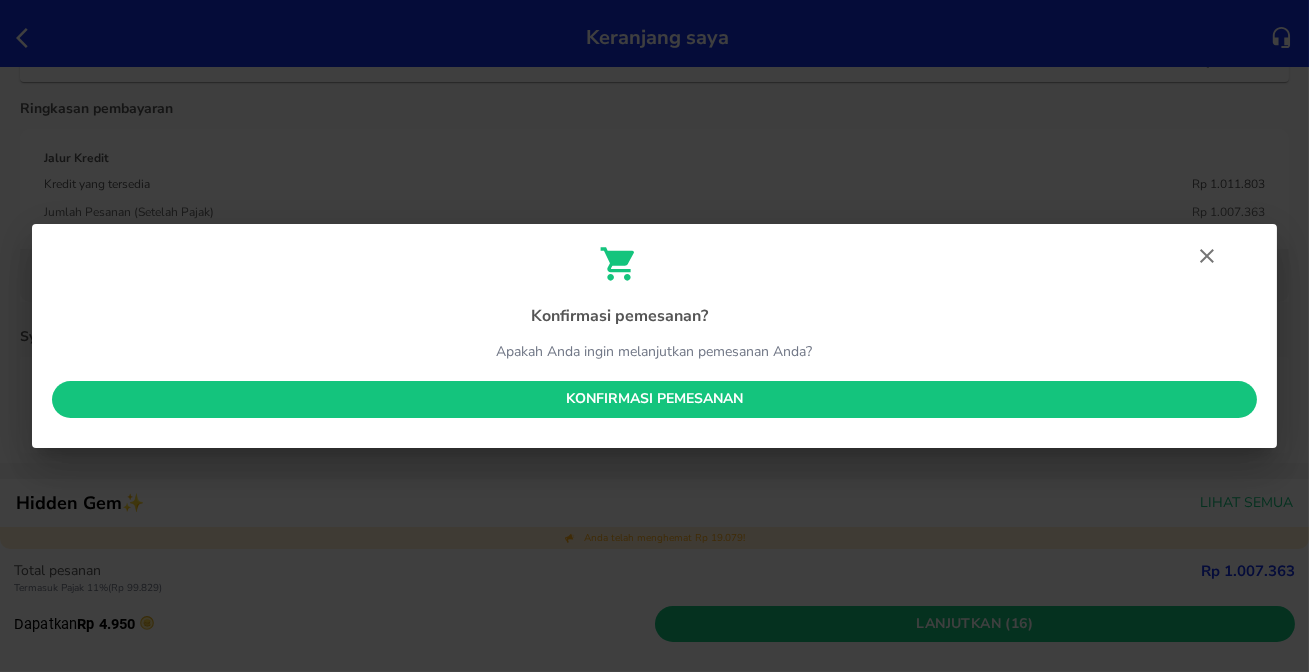click on "Konfirmasi pemesanan" at bounding box center (654, 399) 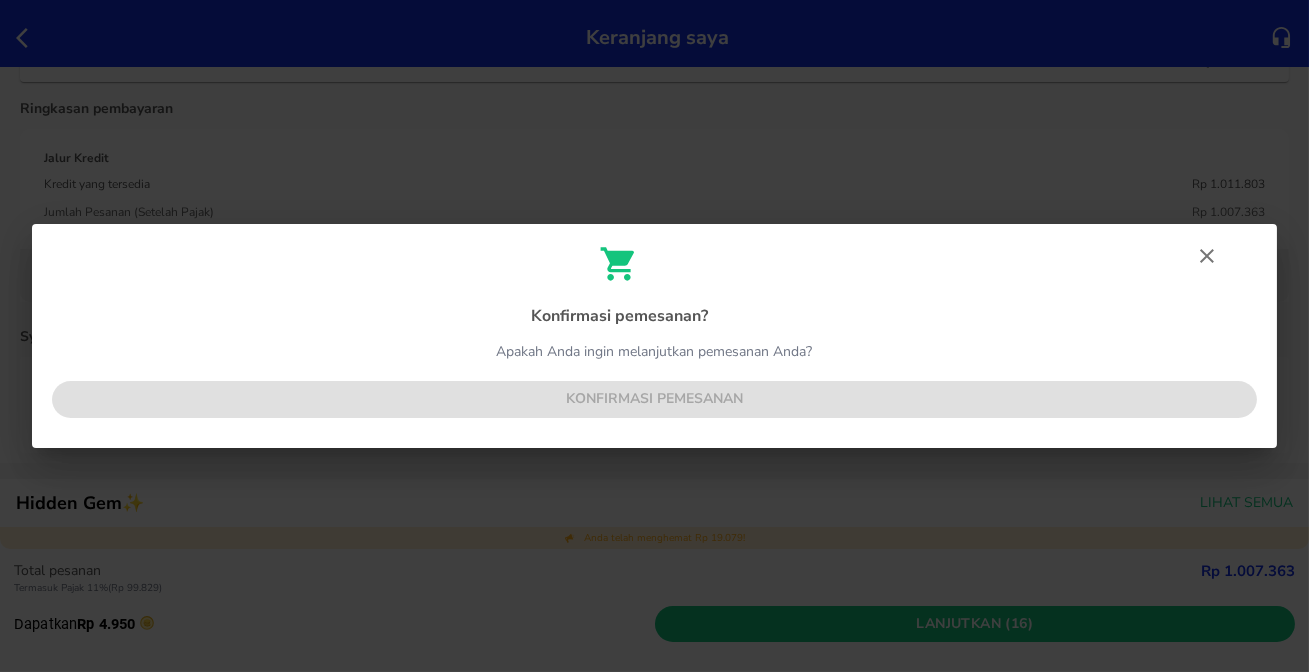 click 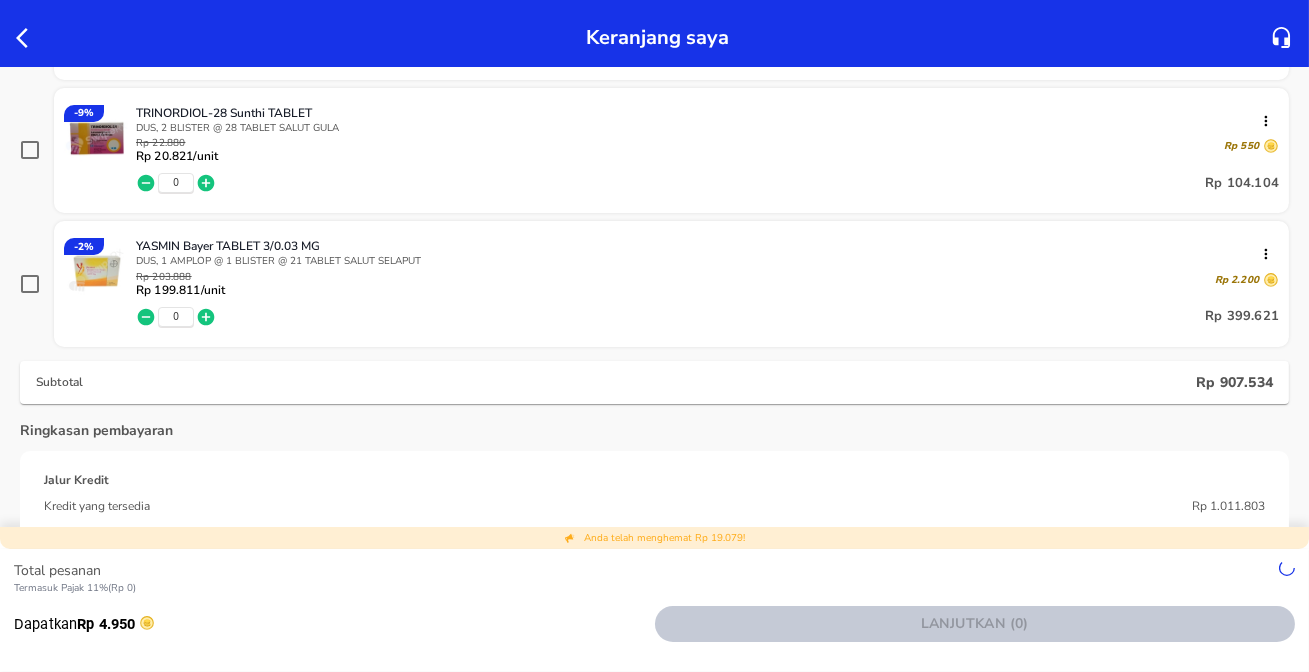 scroll, scrollTop: 447, scrollLeft: 0, axis: vertical 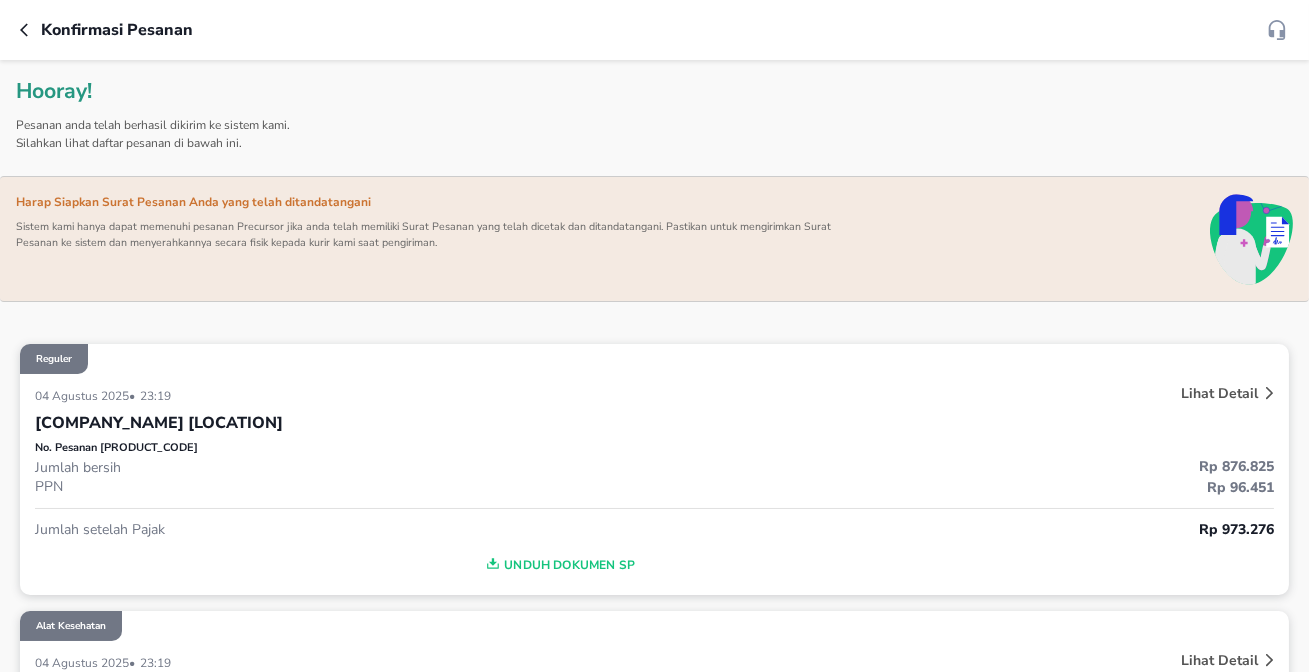 click on "Lihat Detail" at bounding box center [1219, 393] 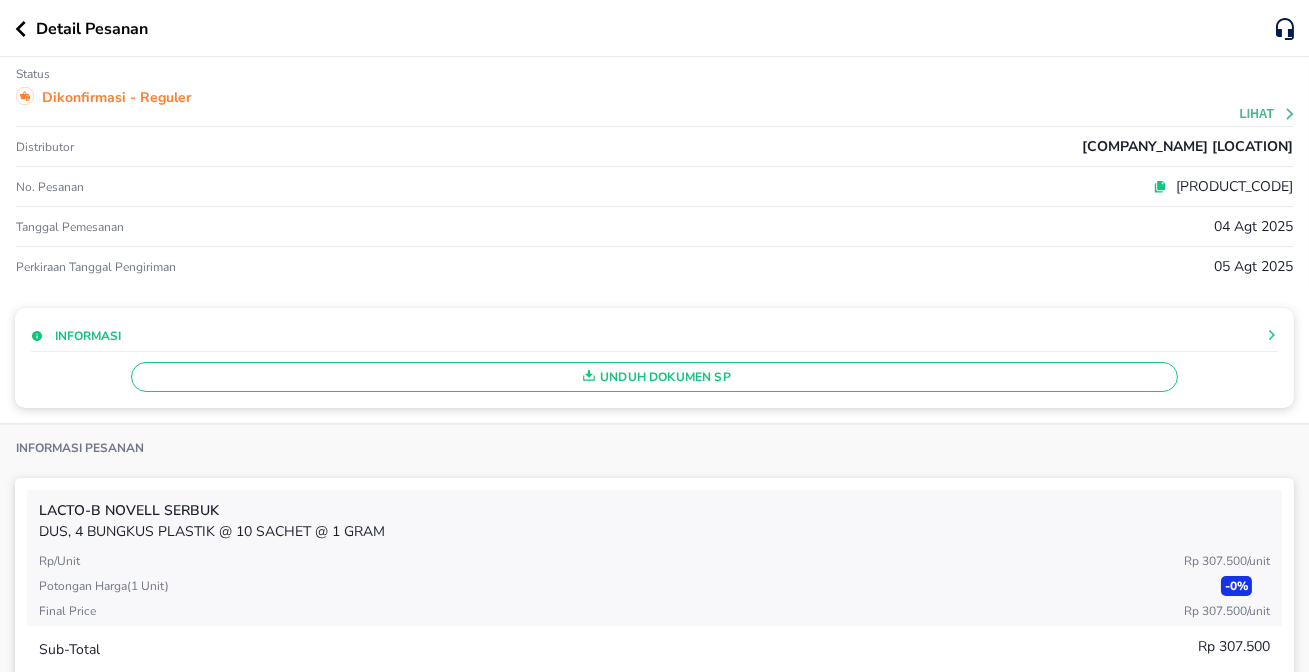 scroll, scrollTop: 0, scrollLeft: 0, axis: both 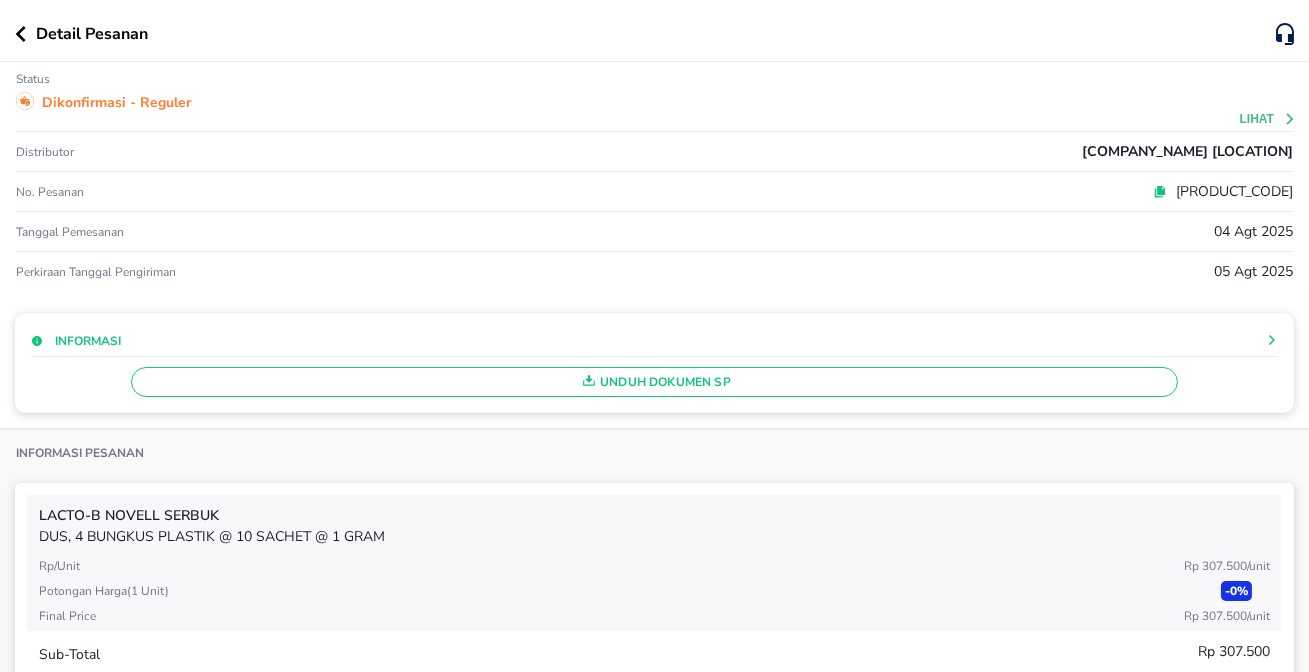 click 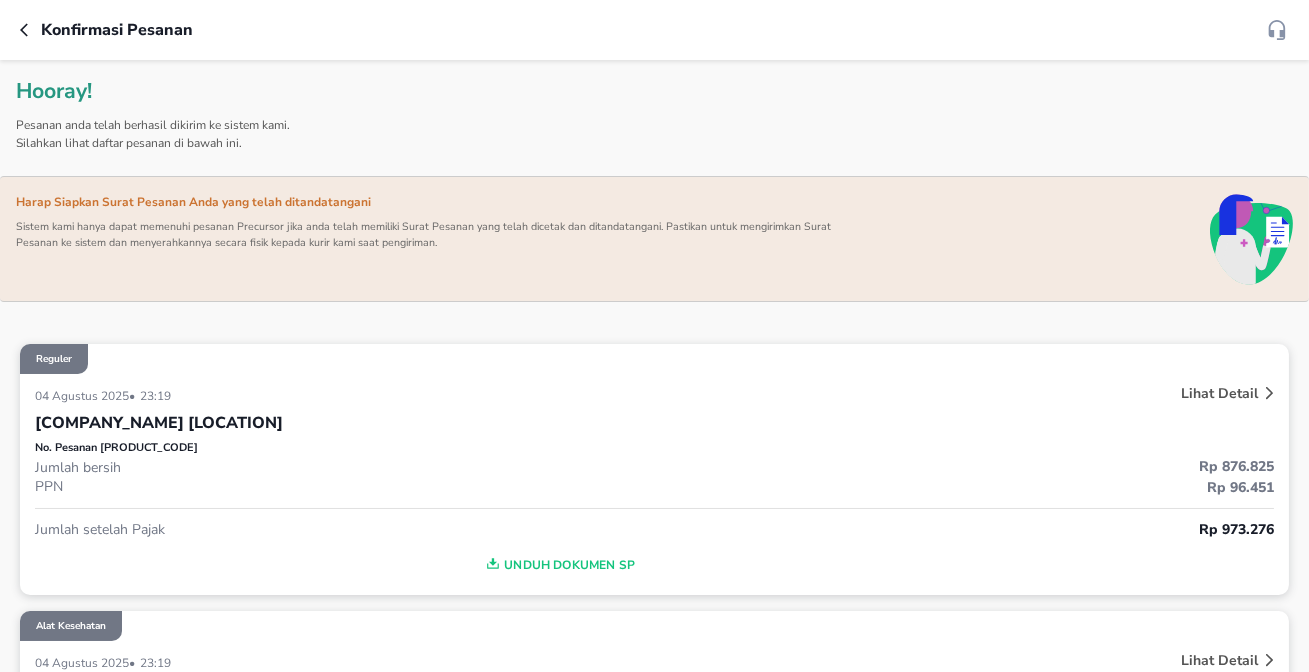 click 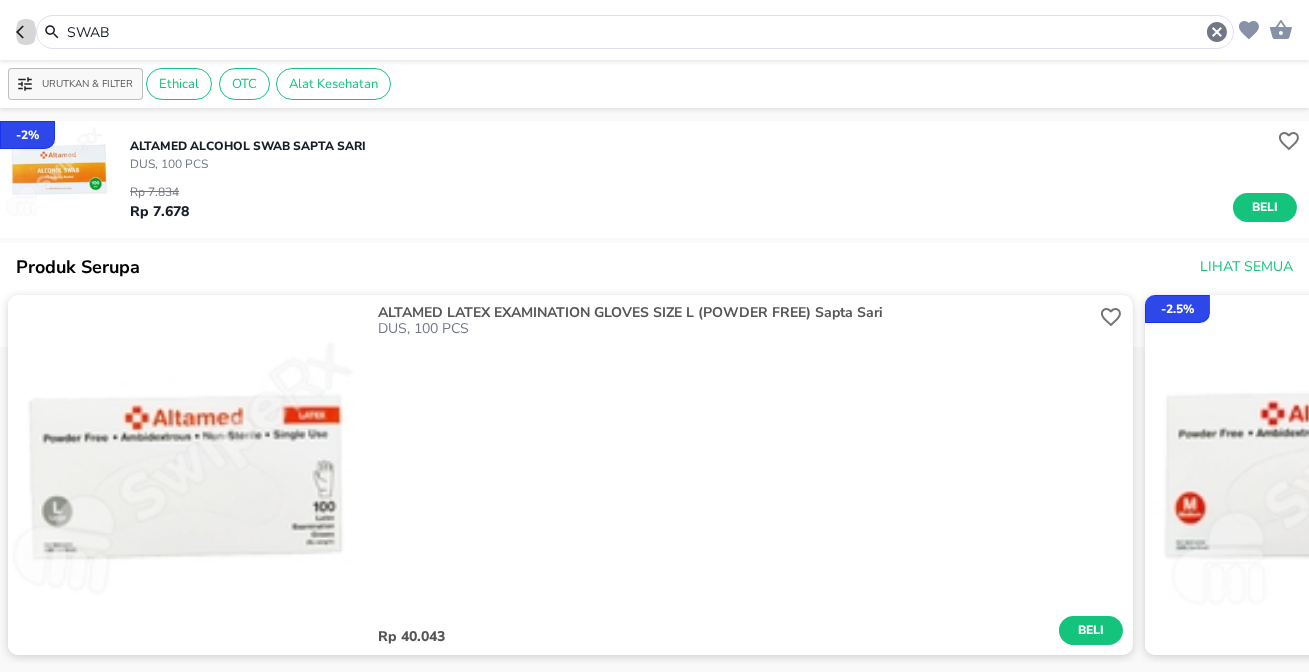 click 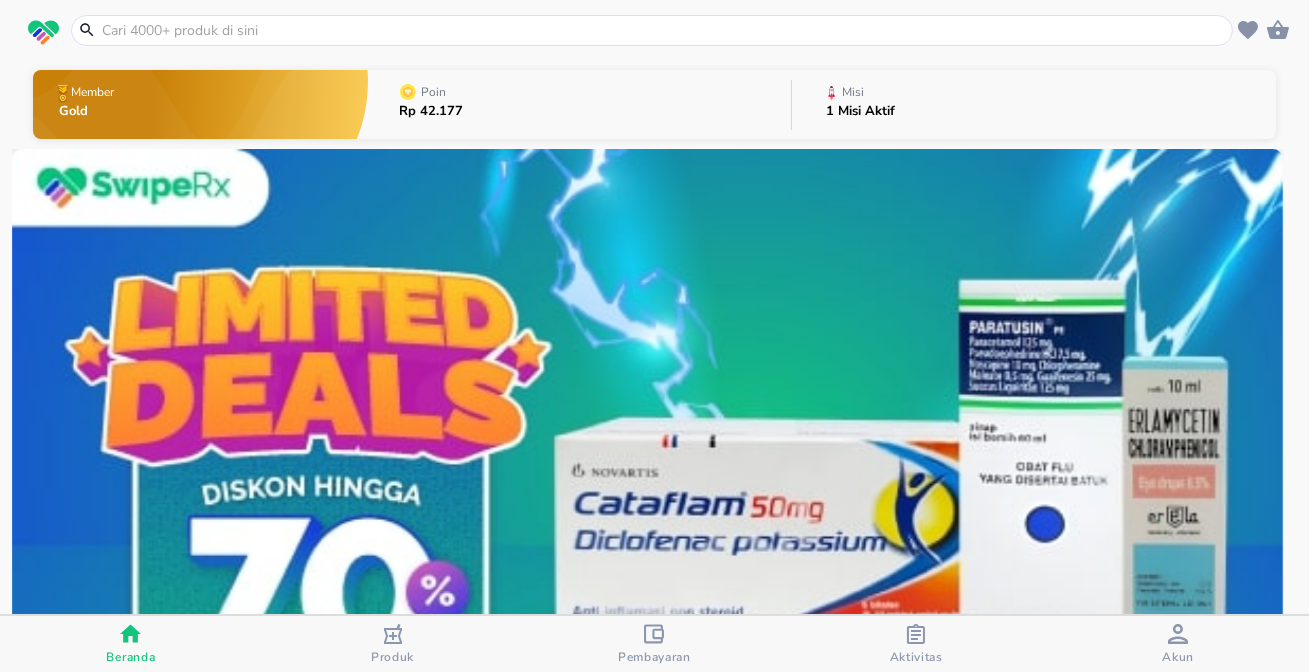 click 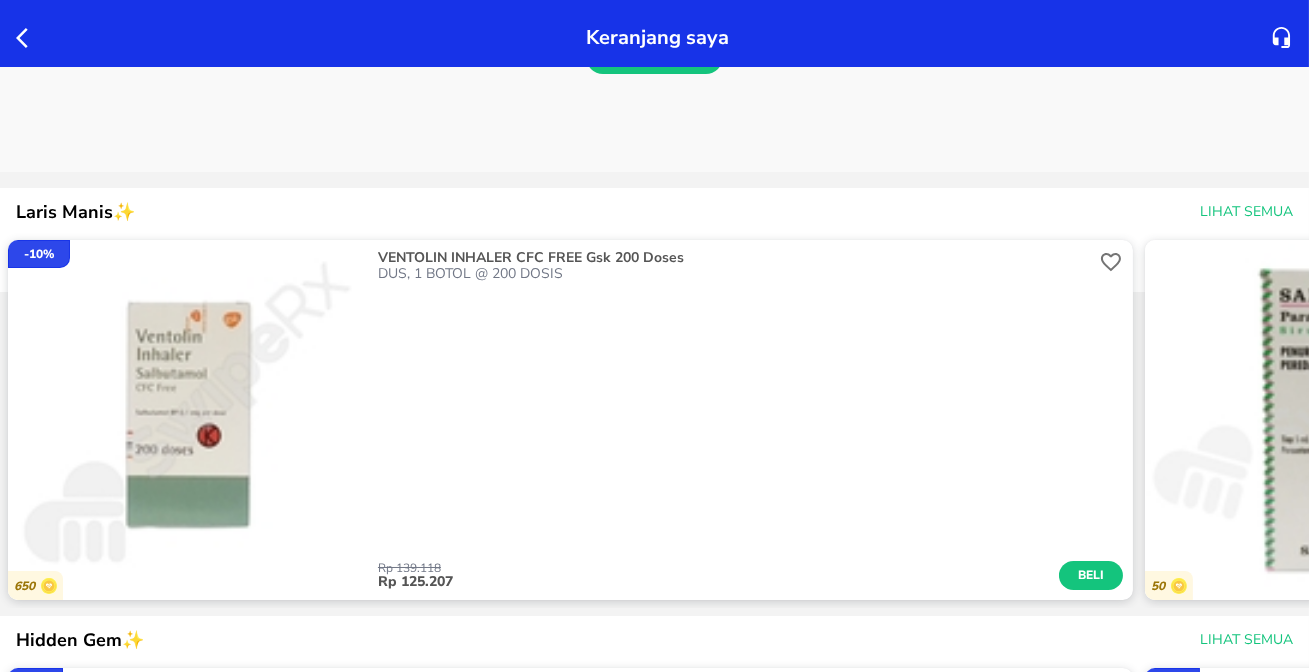 scroll, scrollTop: 363, scrollLeft: 0, axis: vertical 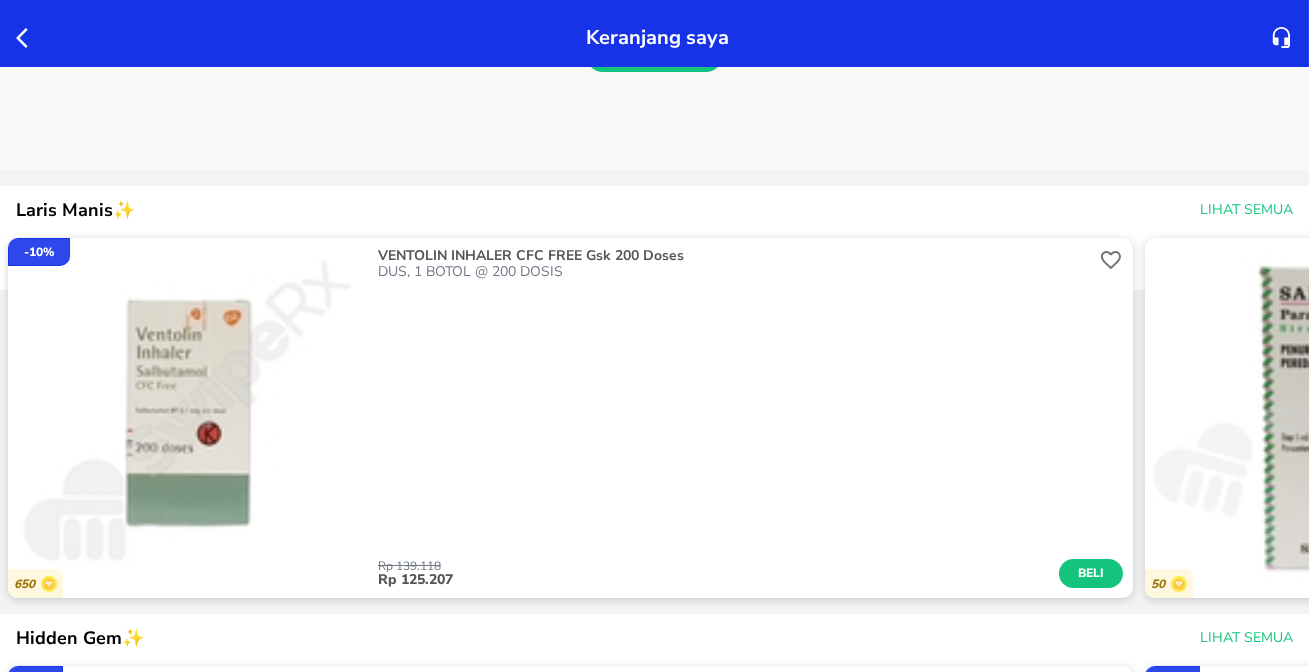 click on "Lihat Semua" at bounding box center [1246, 210] 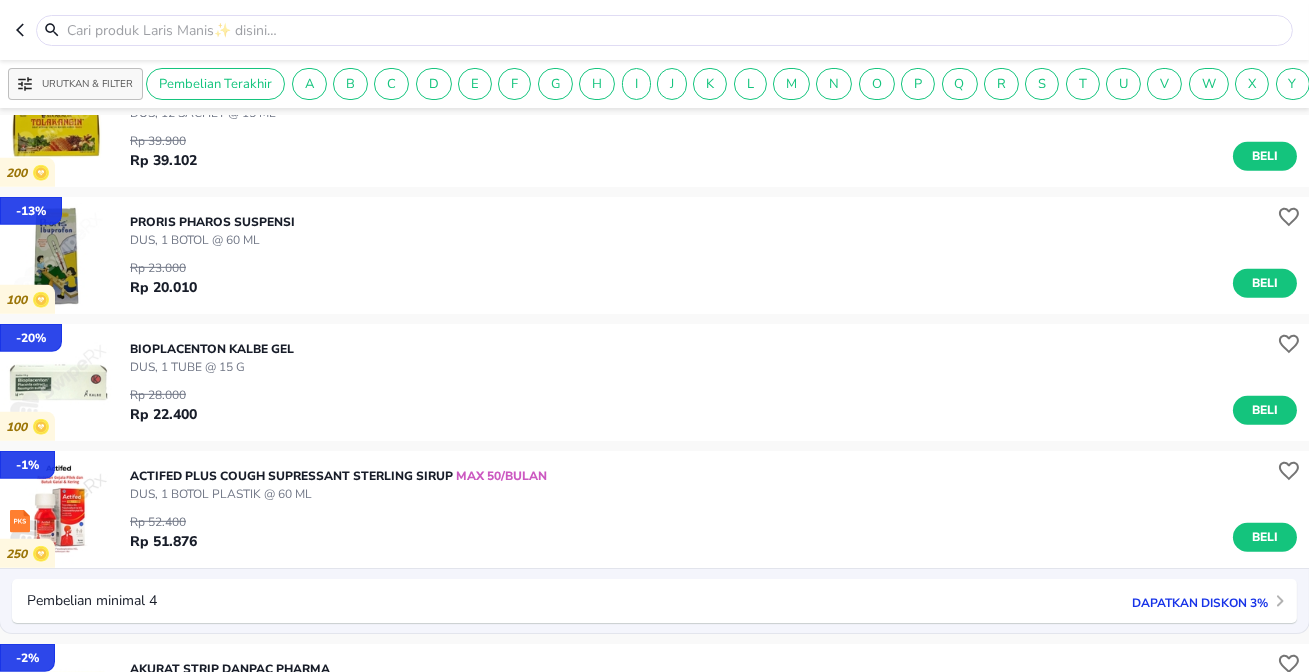 scroll, scrollTop: 2211, scrollLeft: 0, axis: vertical 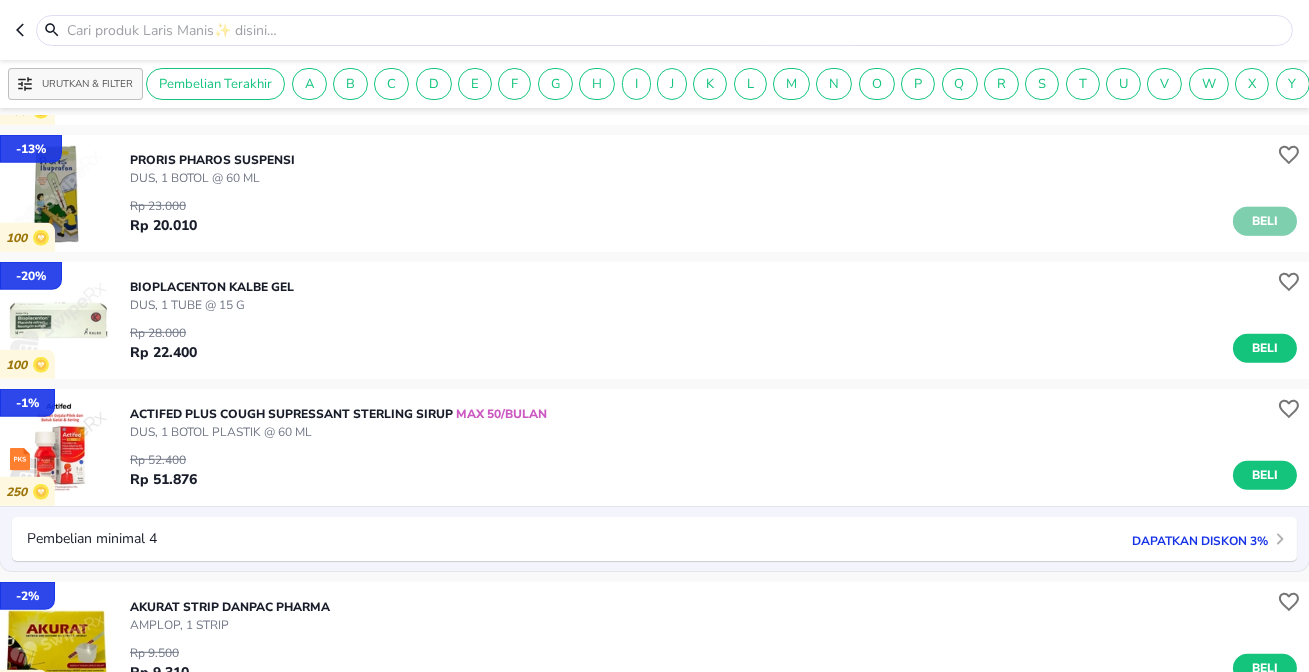 click on "Beli" at bounding box center (1265, 221) 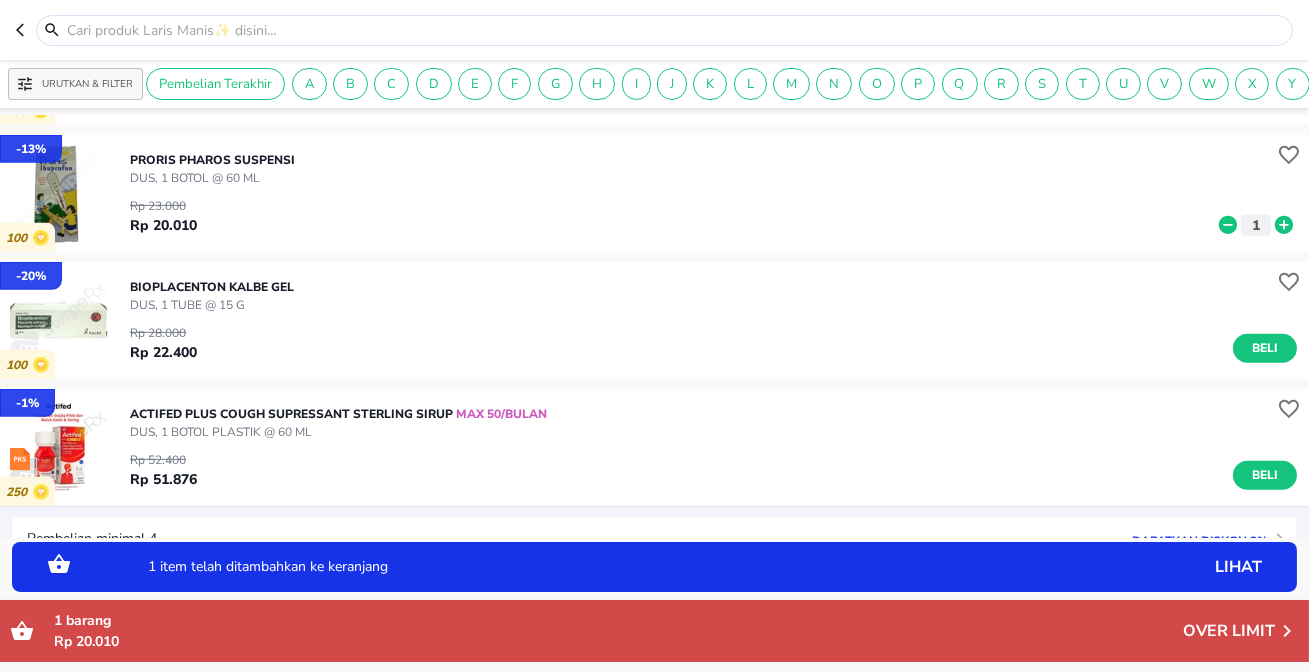 click on "Over Limit" at bounding box center (1229, 631) 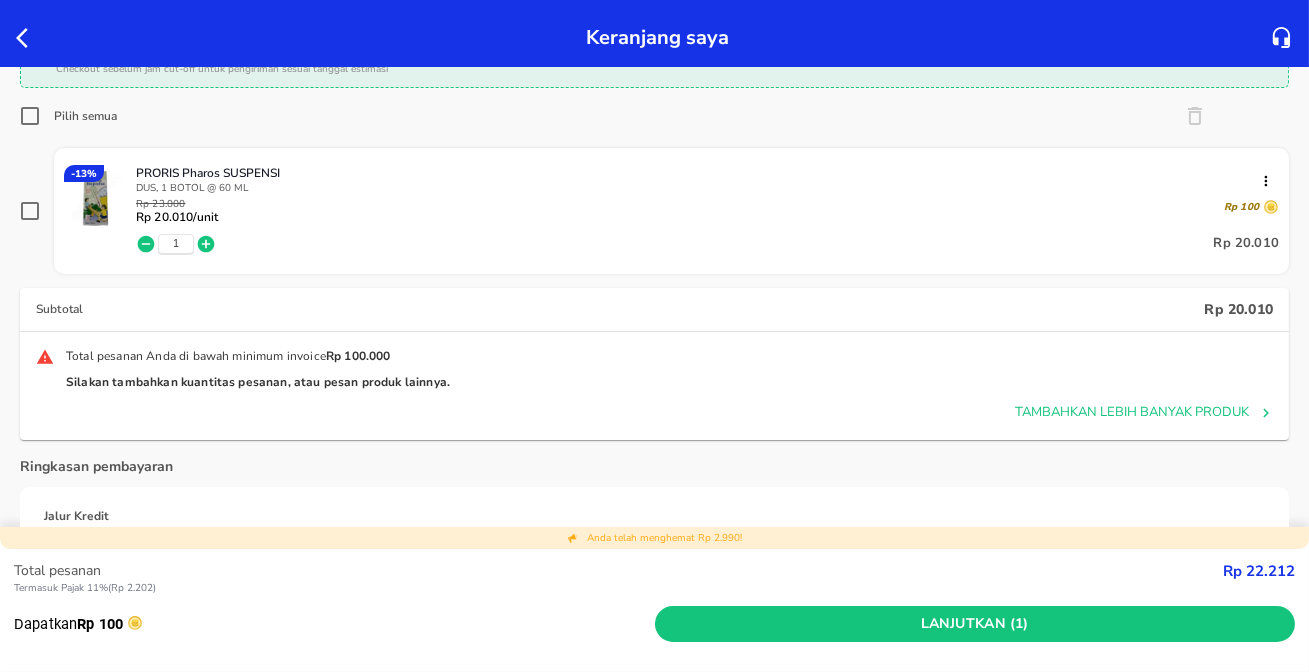 scroll, scrollTop: 0, scrollLeft: 0, axis: both 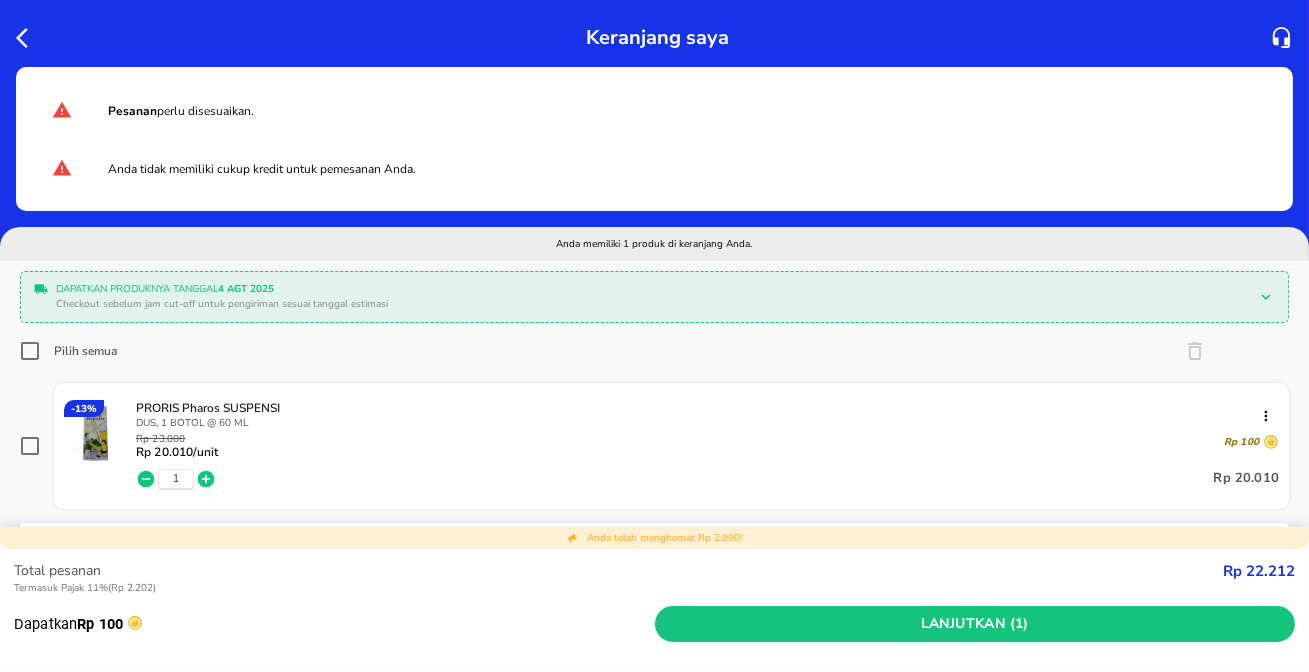 click 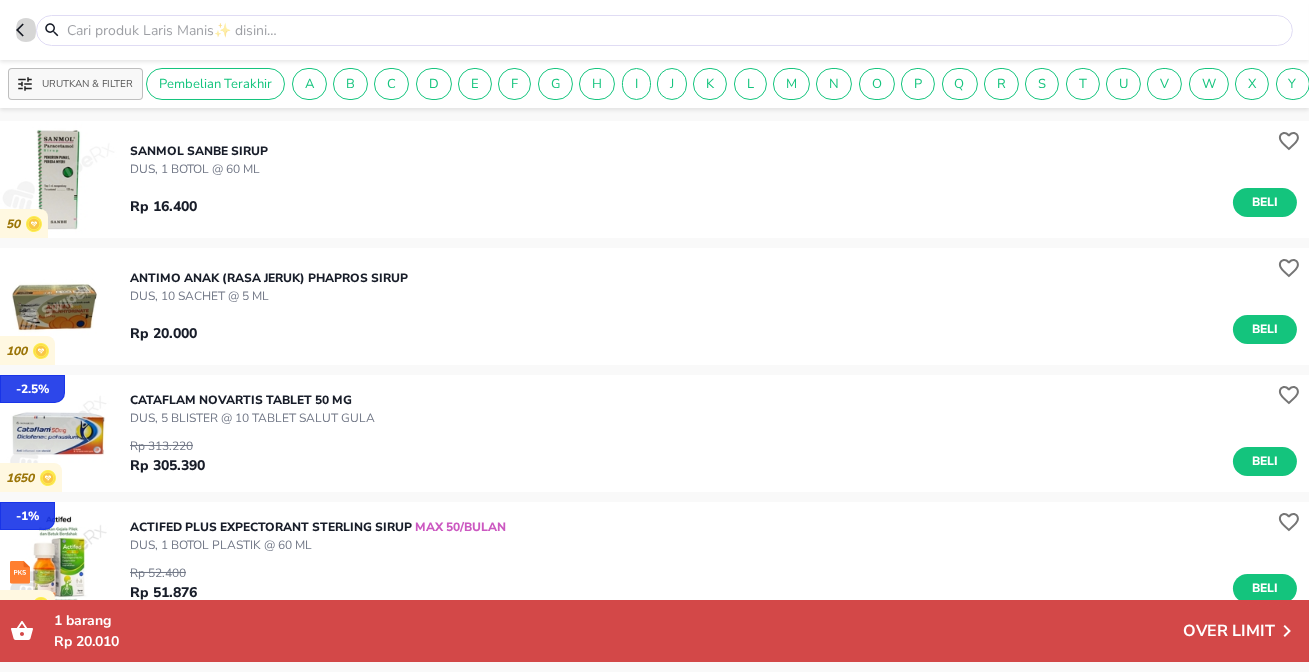 click 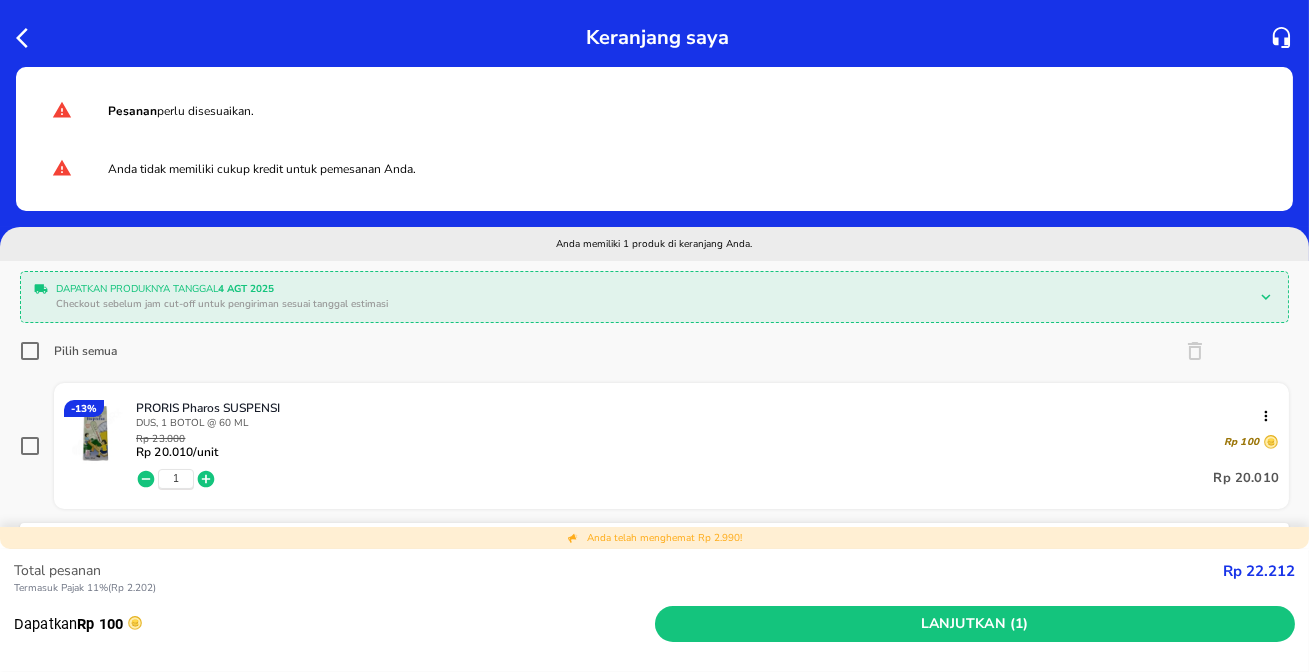 click 